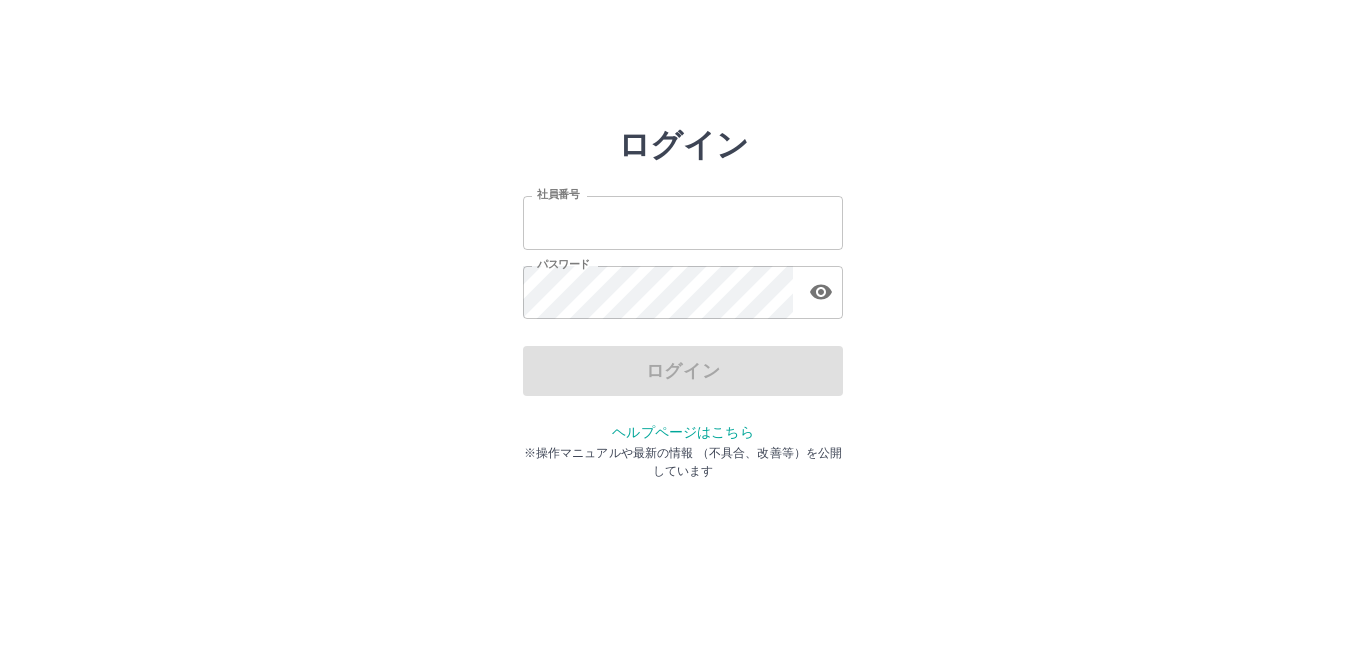 scroll, scrollTop: 0, scrollLeft: 0, axis: both 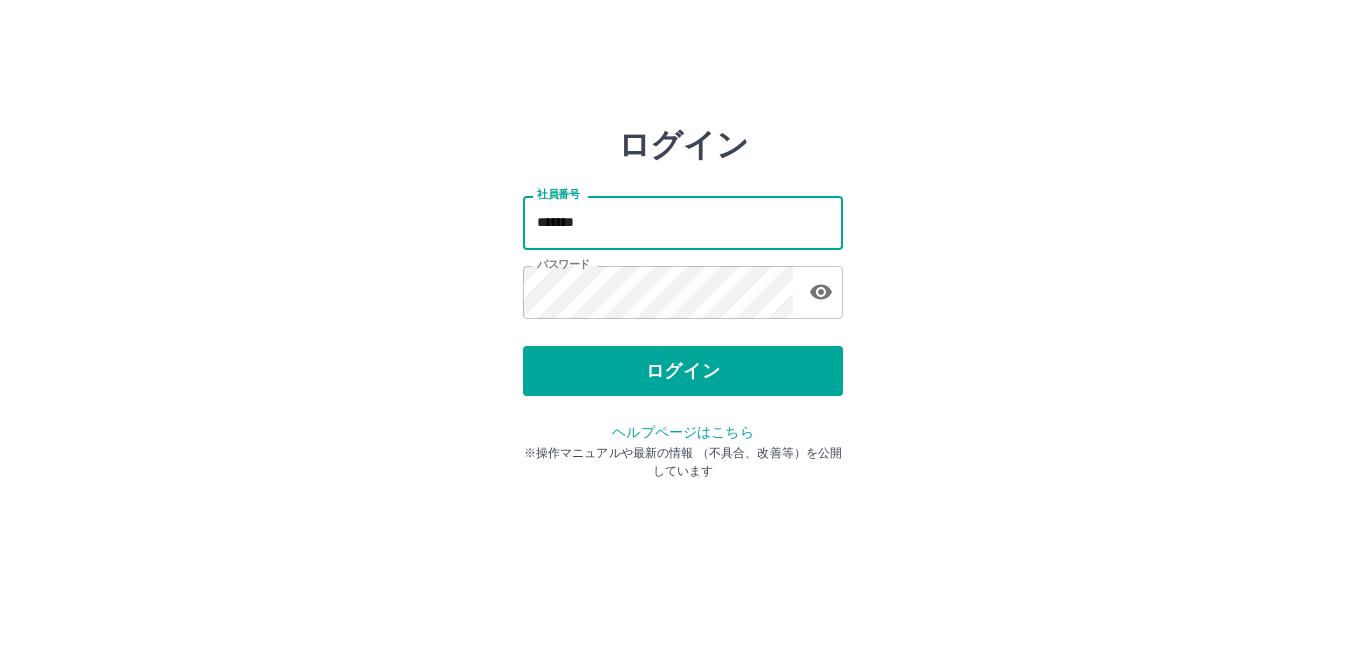 drag, startPoint x: 0, startPoint y: 0, endPoint x: 607, endPoint y: 229, distance: 648.7604 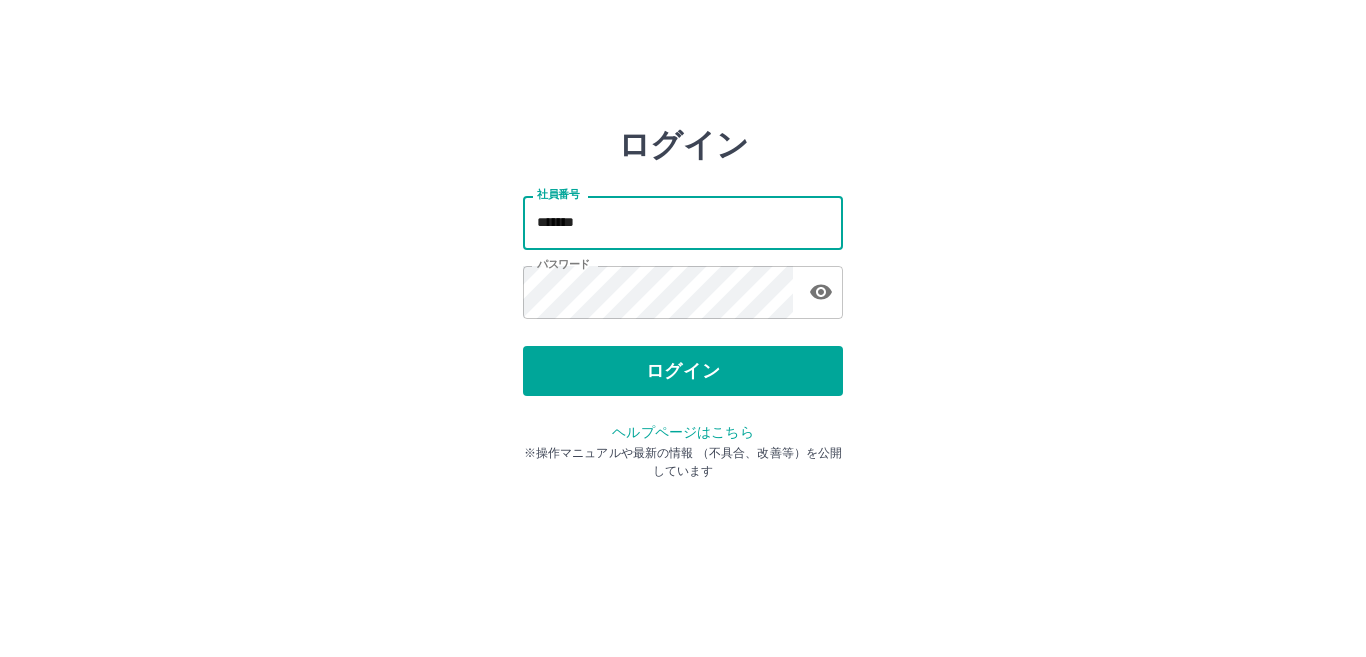 type on "*******" 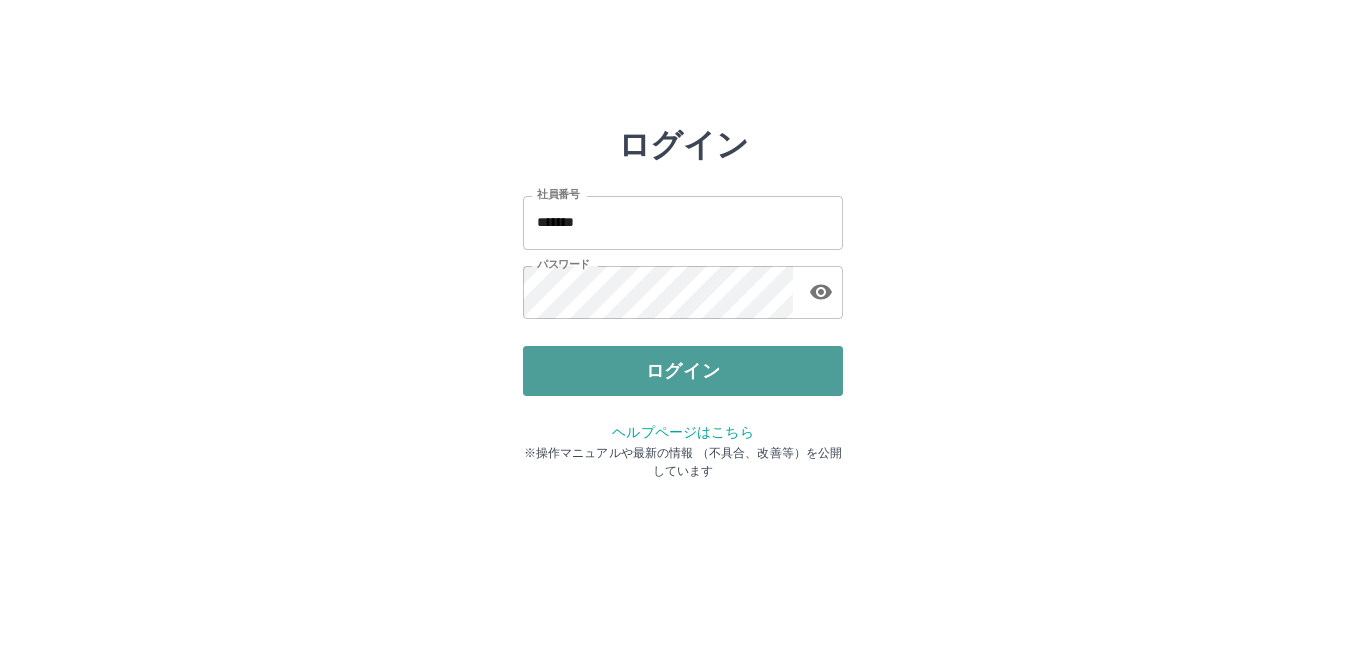 click on "ログイン" at bounding box center [683, 371] 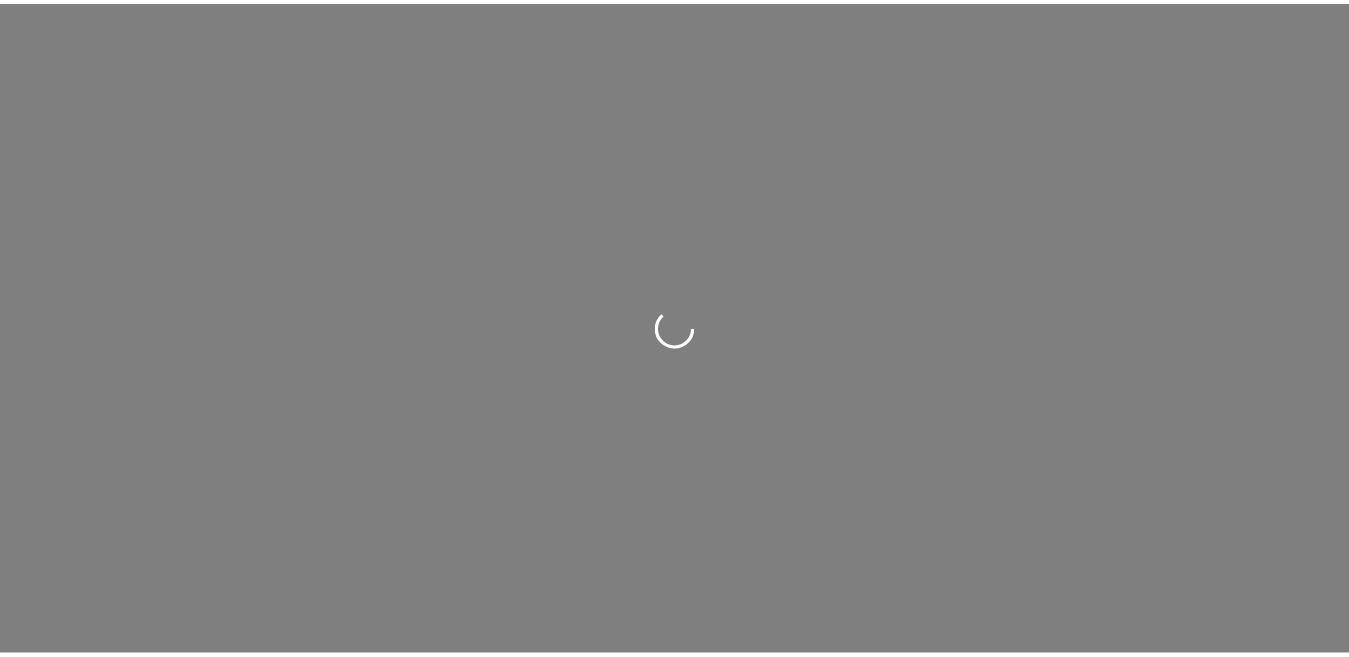 scroll, scrollTop: 0, scrollLeft: 0, axis: both 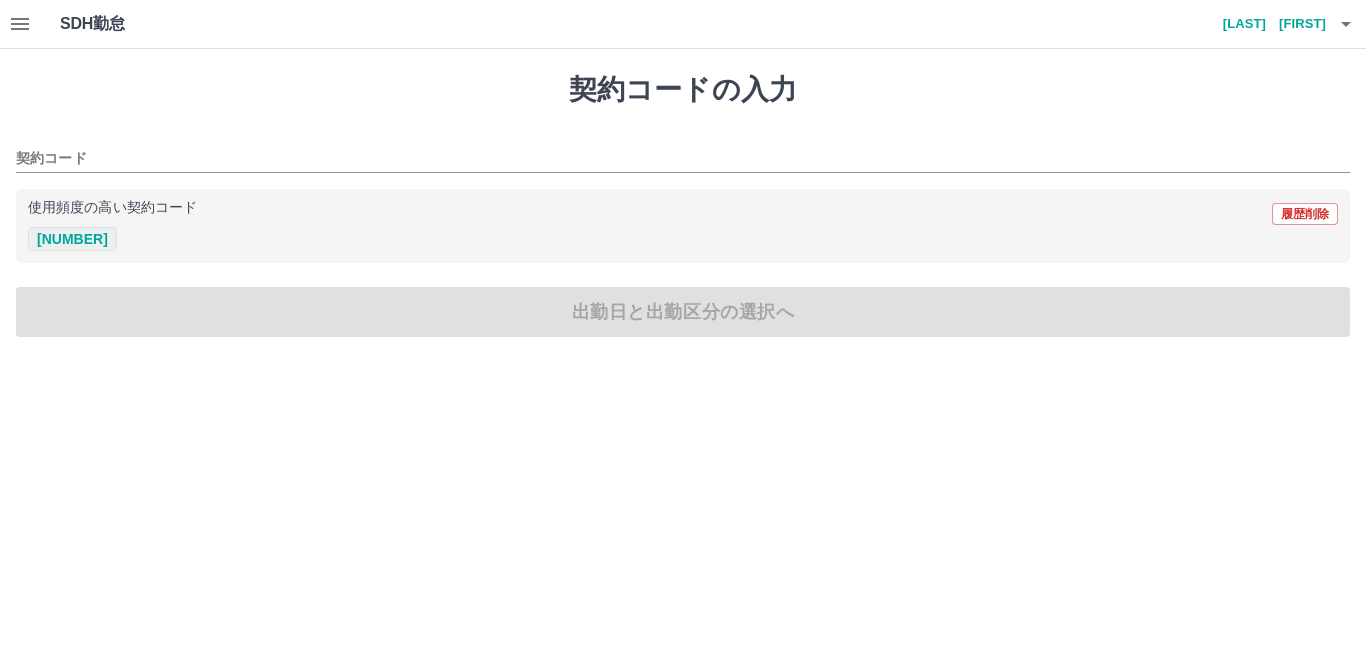click on "[NUMBER]" at bounding box center [72, 239] 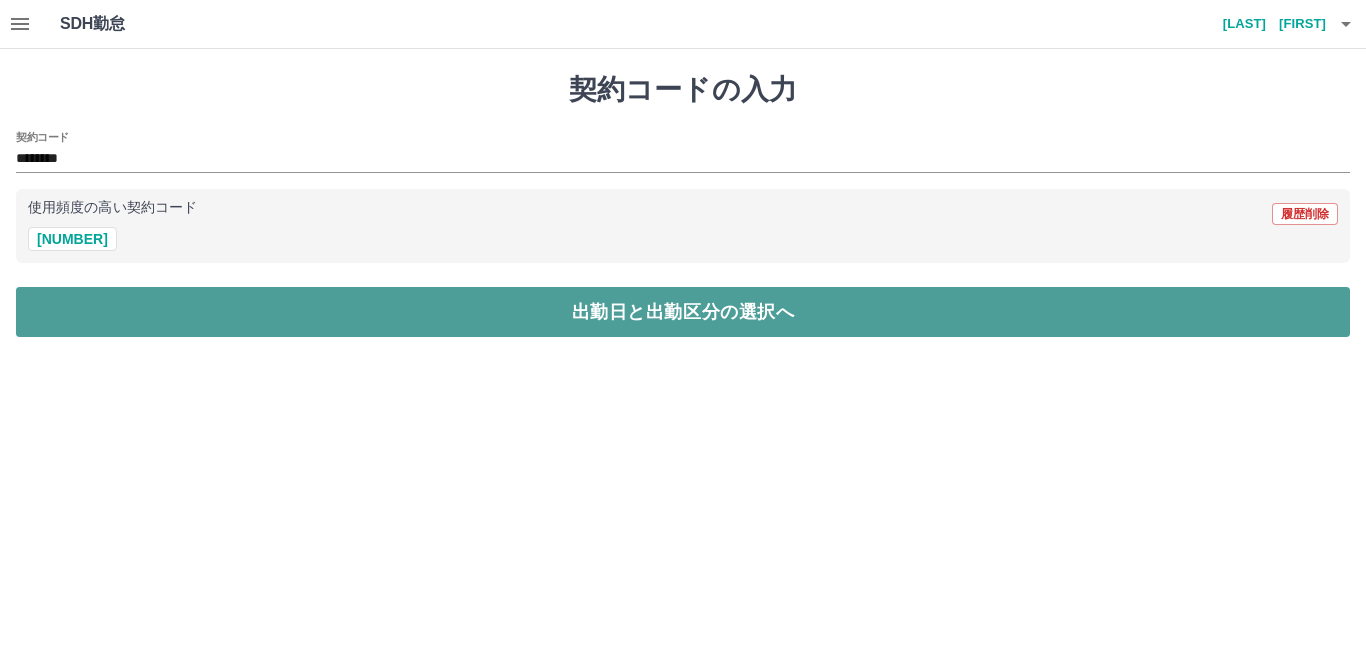 click on "出勤日と出勤区分の選択へ" at bounding box center (683, 312) 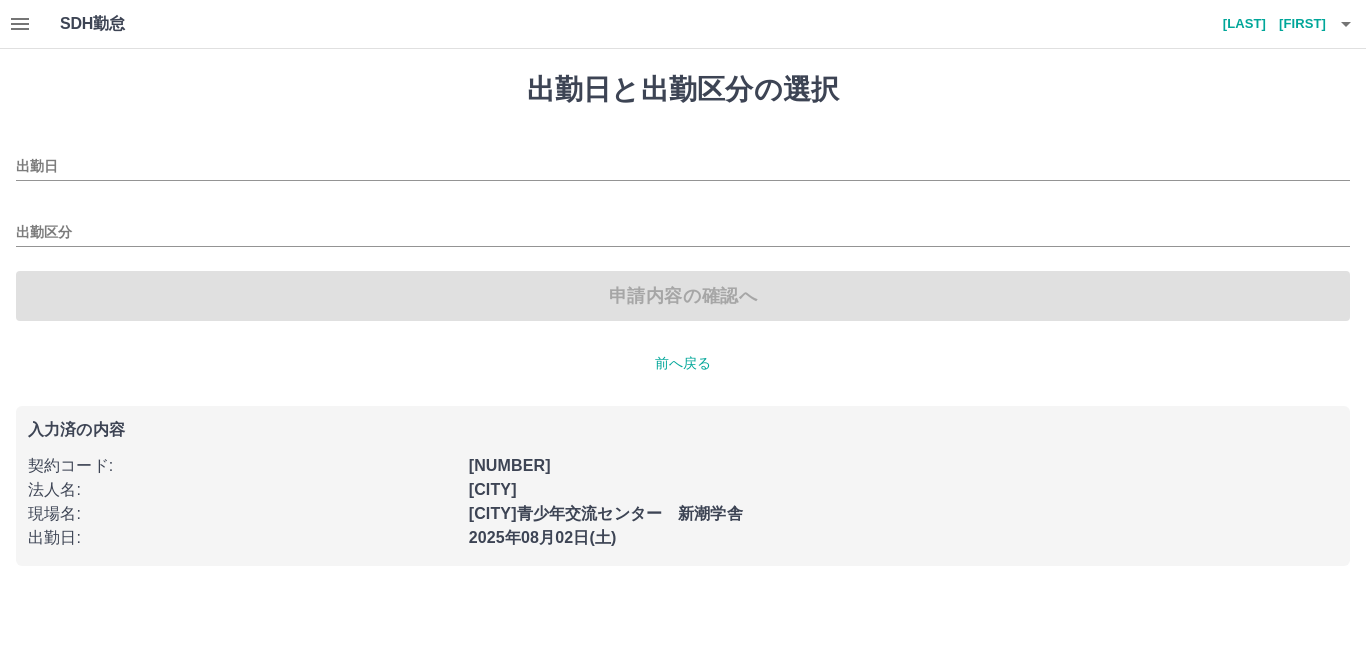 type on "**********" 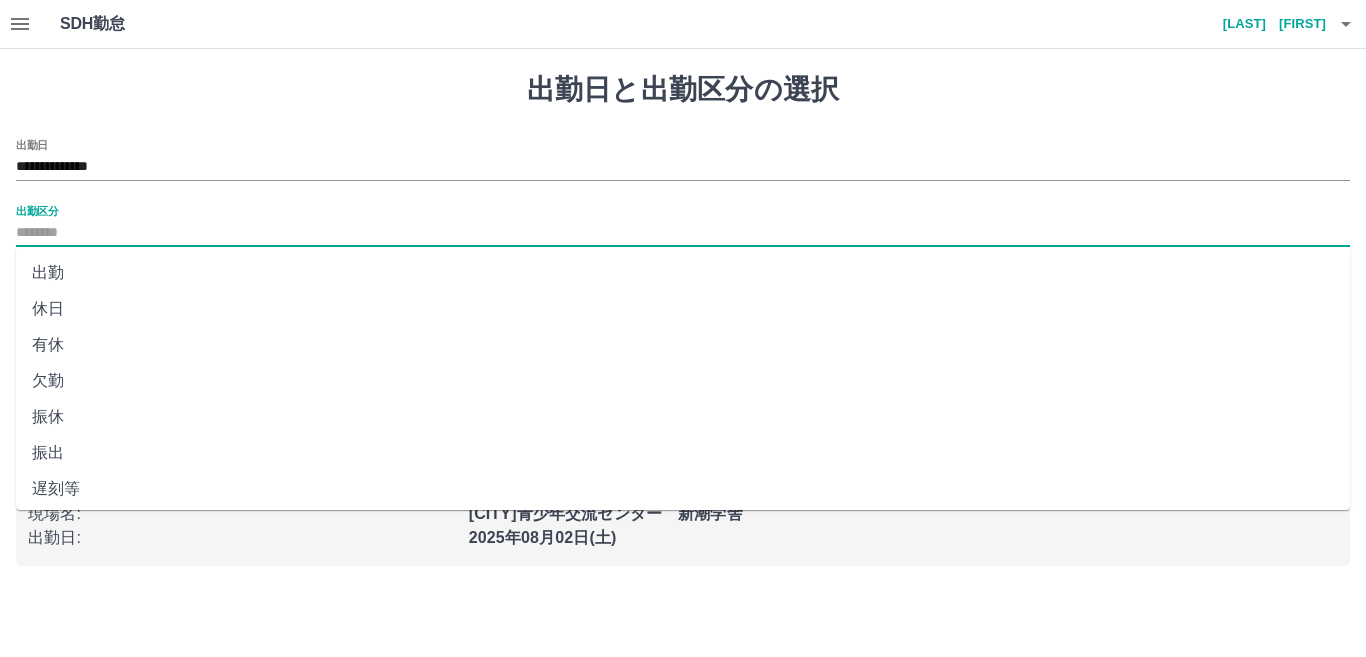 click on "出勤区分" at bounding box center (683, 233) 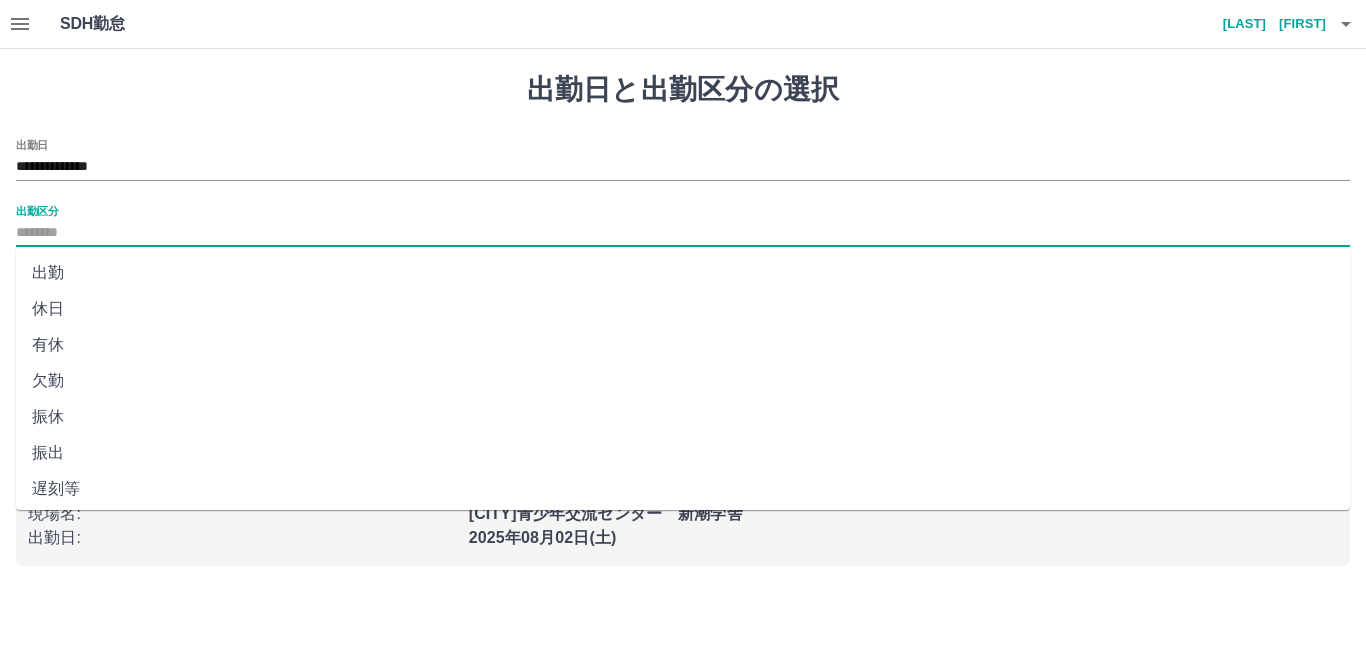 click on "出勤" at bounding box center [683, 273] 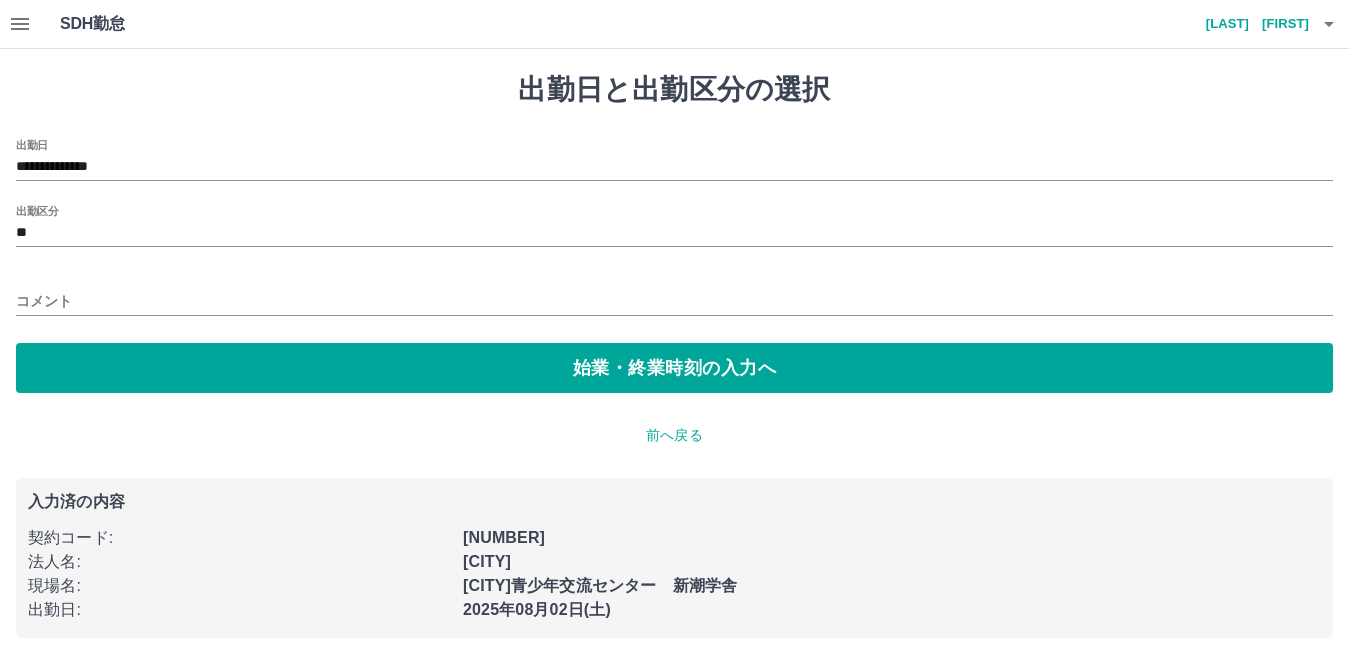 click on "**********" at bounding box center [674, 266] 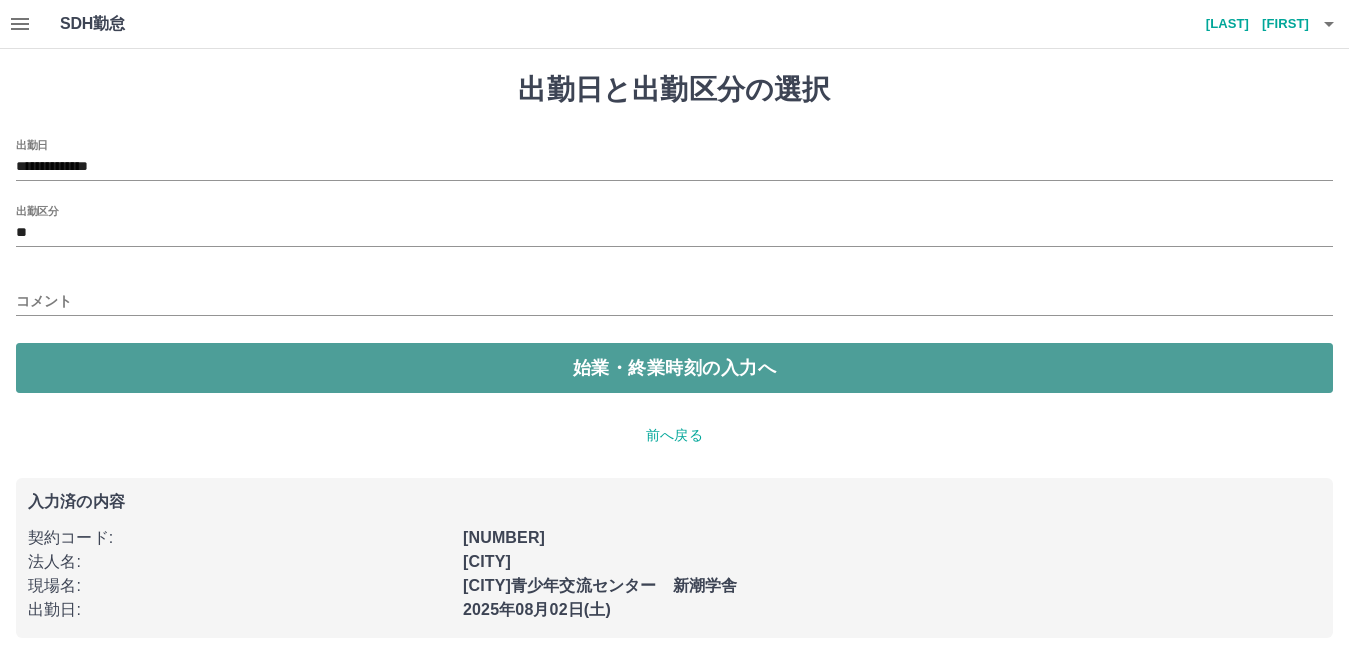 click on "始業・終業時刻の入力へ" at bounding box center (674, 368) 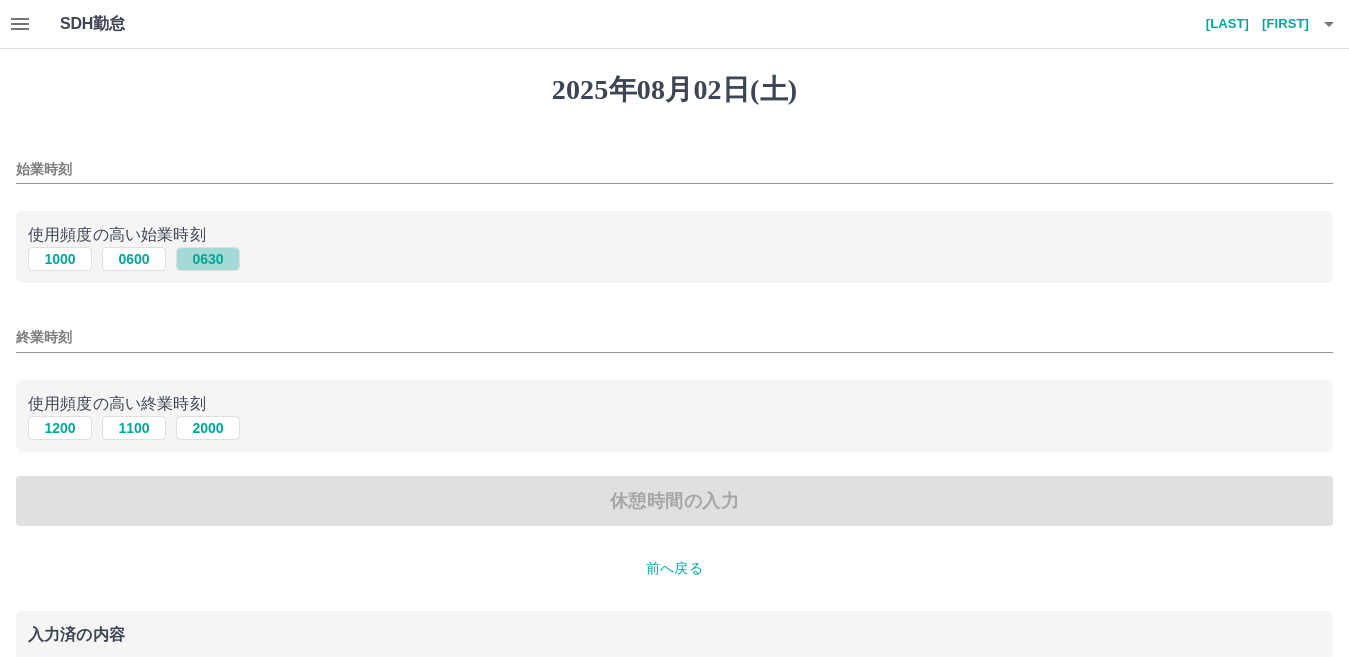 click on "0630" at bounding box center [208, 259] 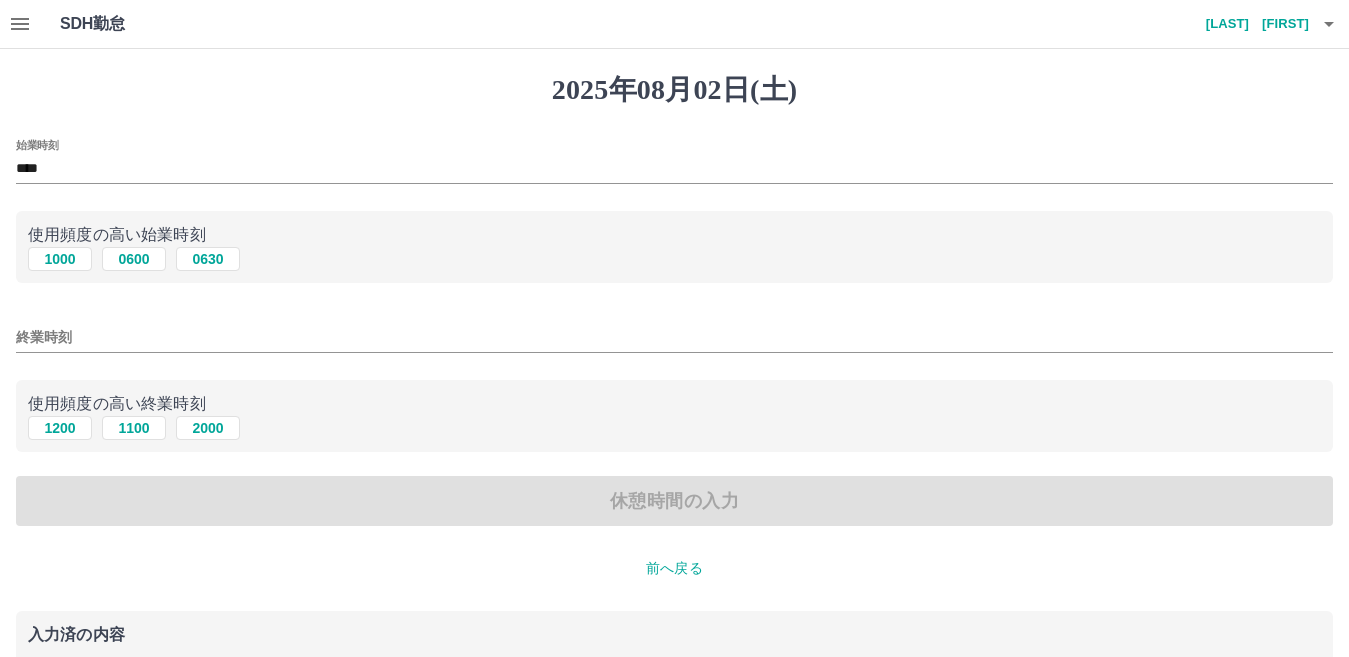 click on "終業時刻" at bounding box center (674, 337) 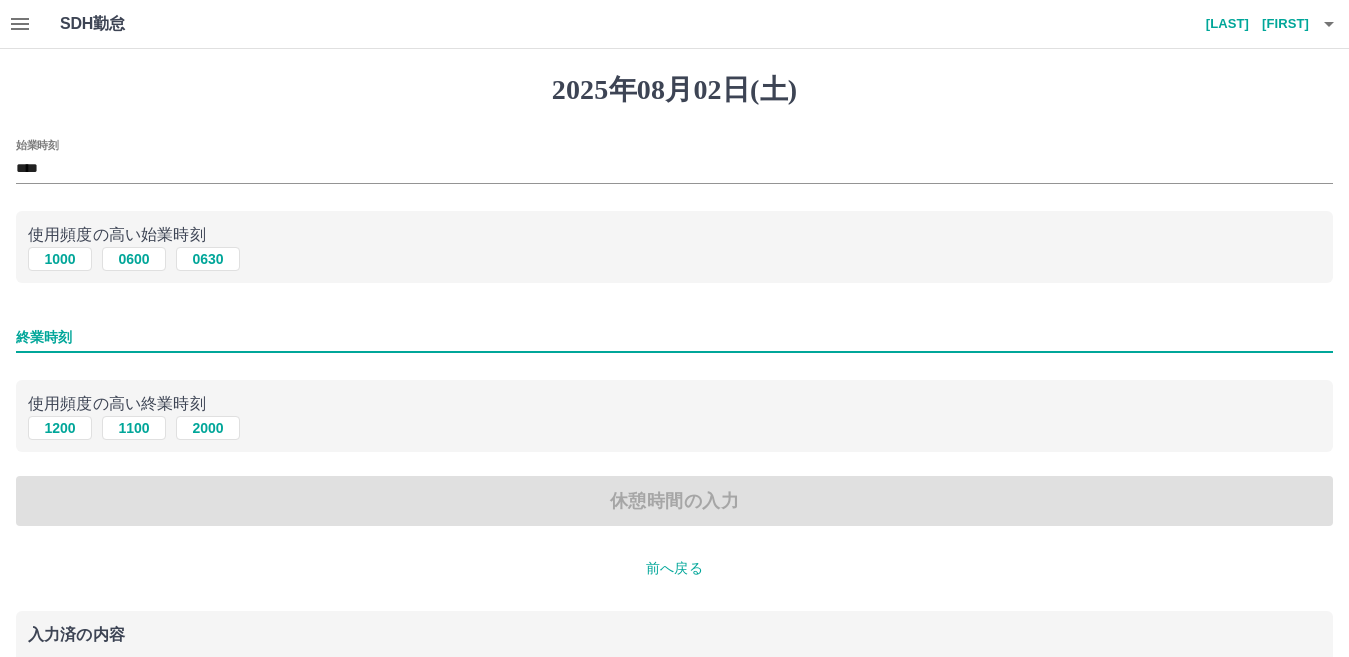 type on "****" 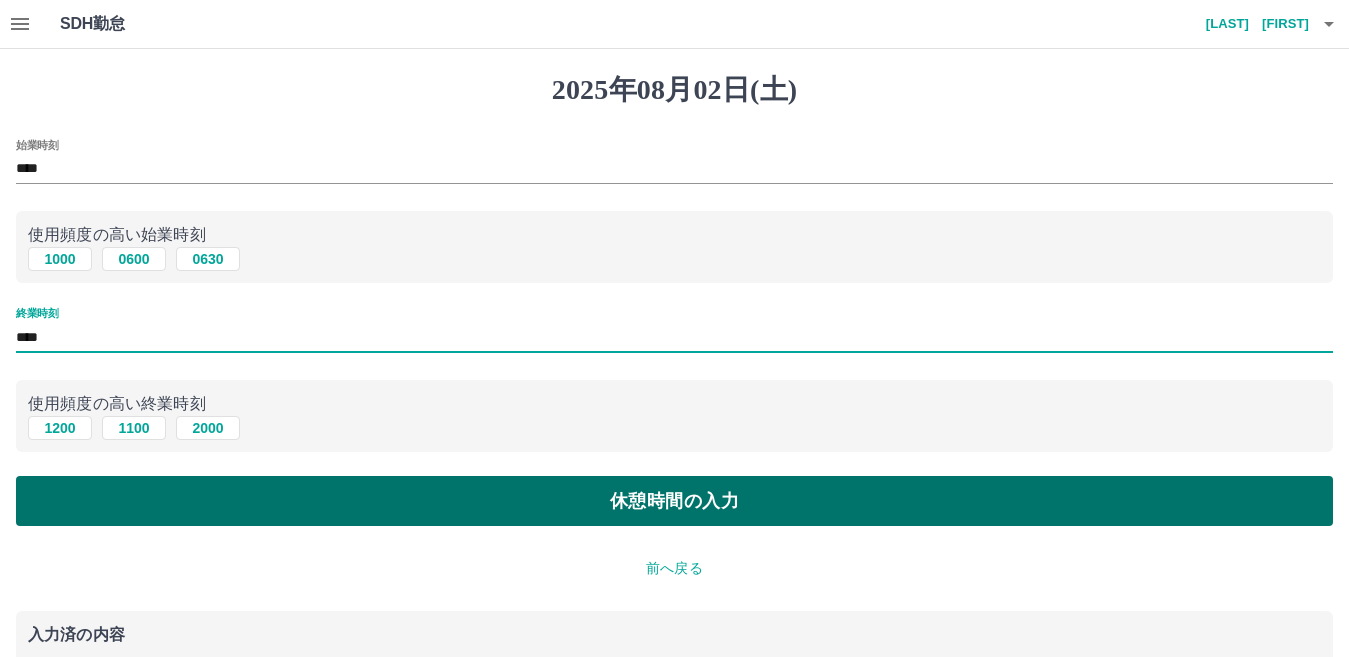 click on "休憩時間の入力" at bounding box center [674, 501] 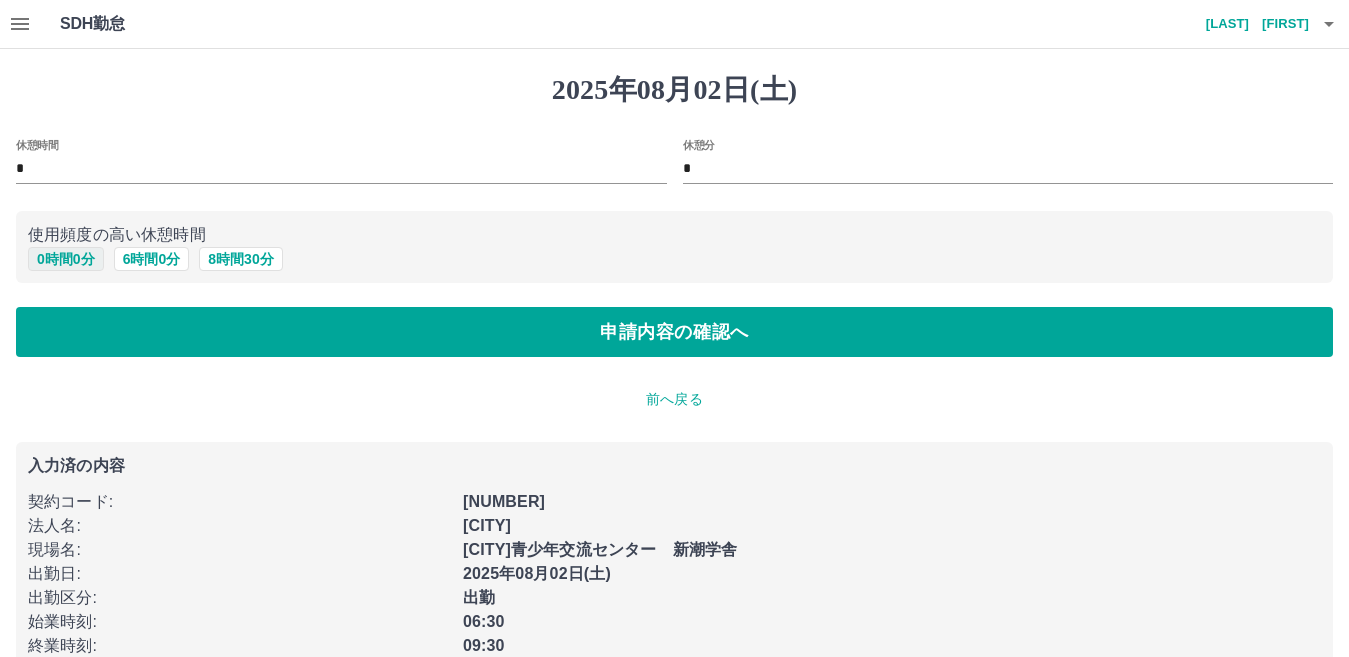 click on "0 時間 0 分" at bounding box center [66, 259] 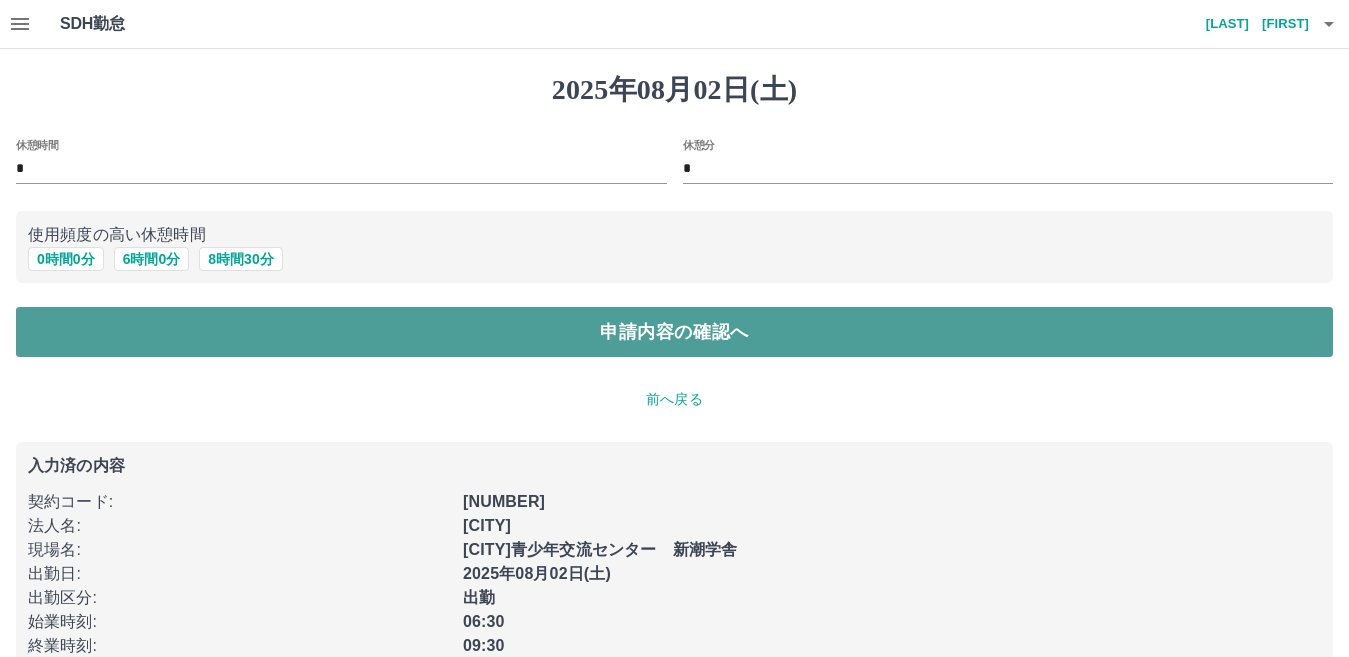 click on "申請内容の確認へ" at bounding box center [674, 332] 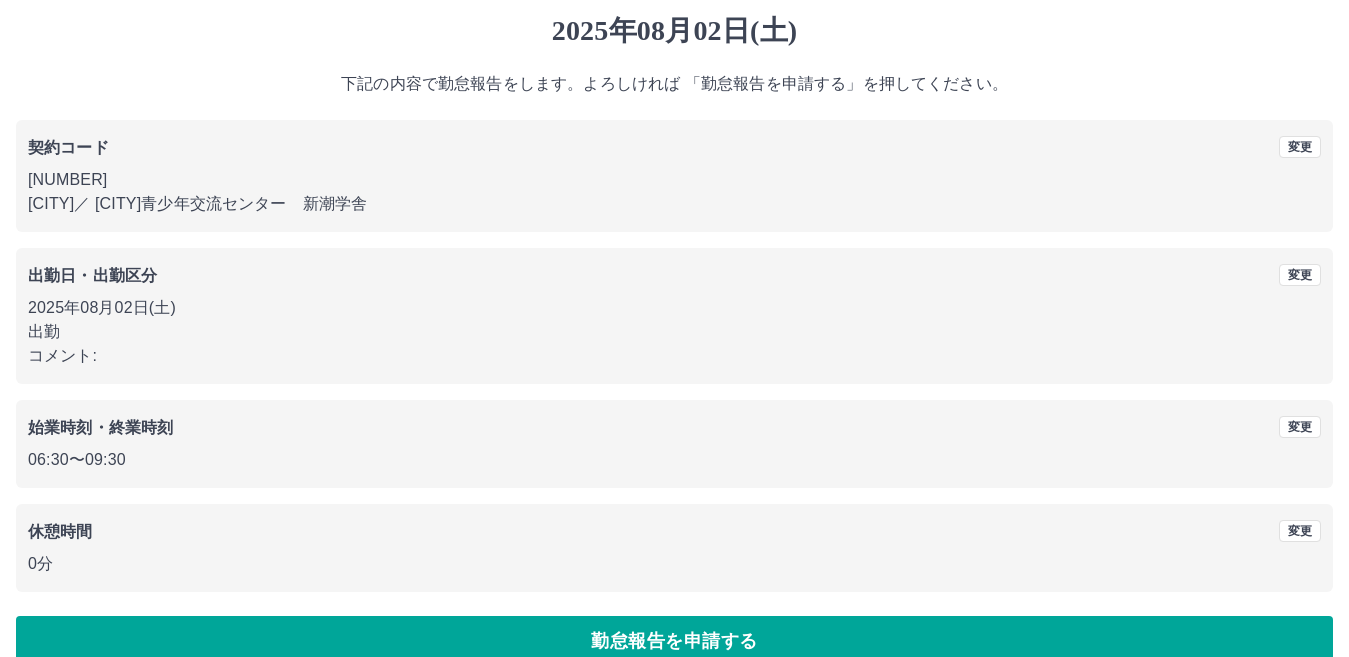 scroll, scrollTop: 92, scrollLeft: 0, axis: vertical 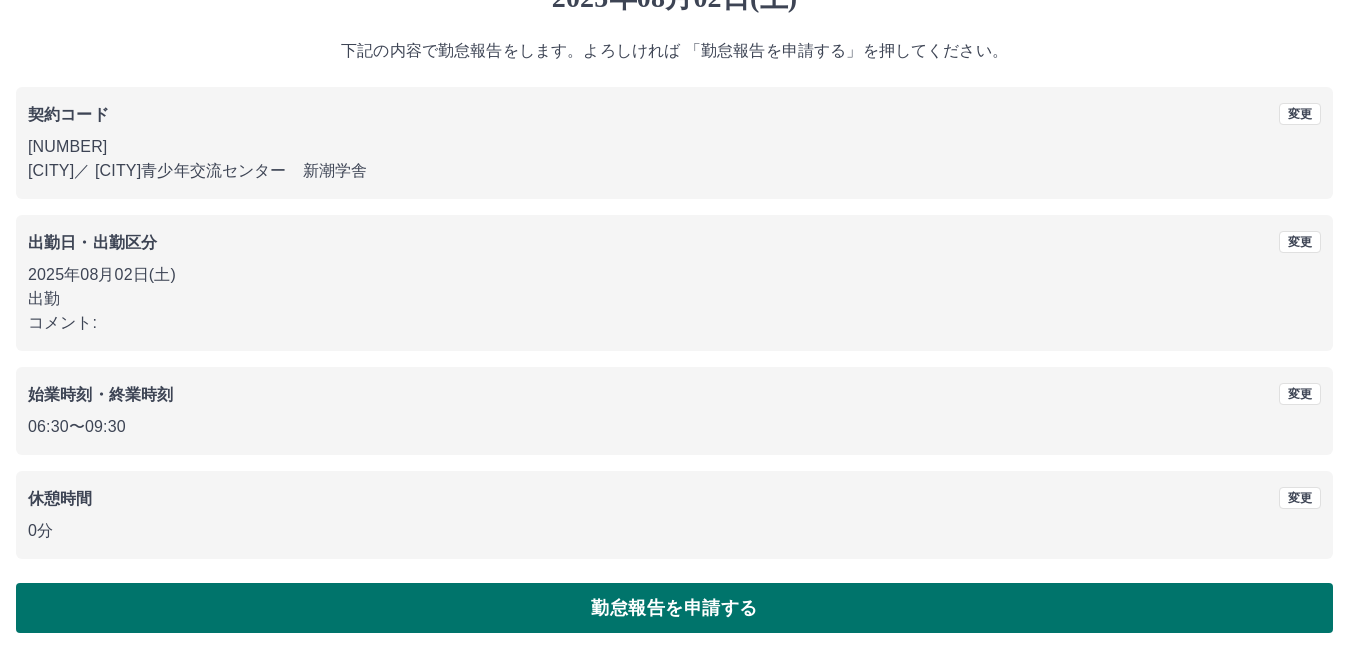 click on "勤怠報告を申請する" at bounding box center (674, 608) 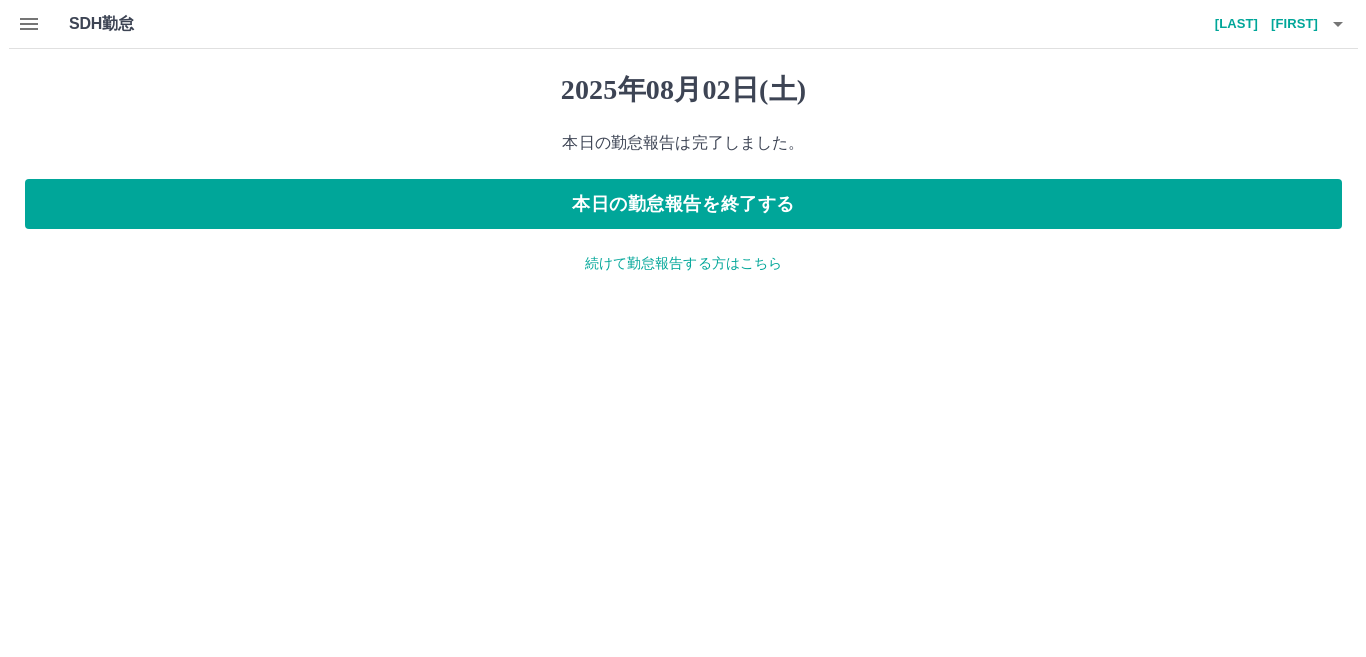 scroll, scrollTop: 0, scrollLeft: 0, axis: both 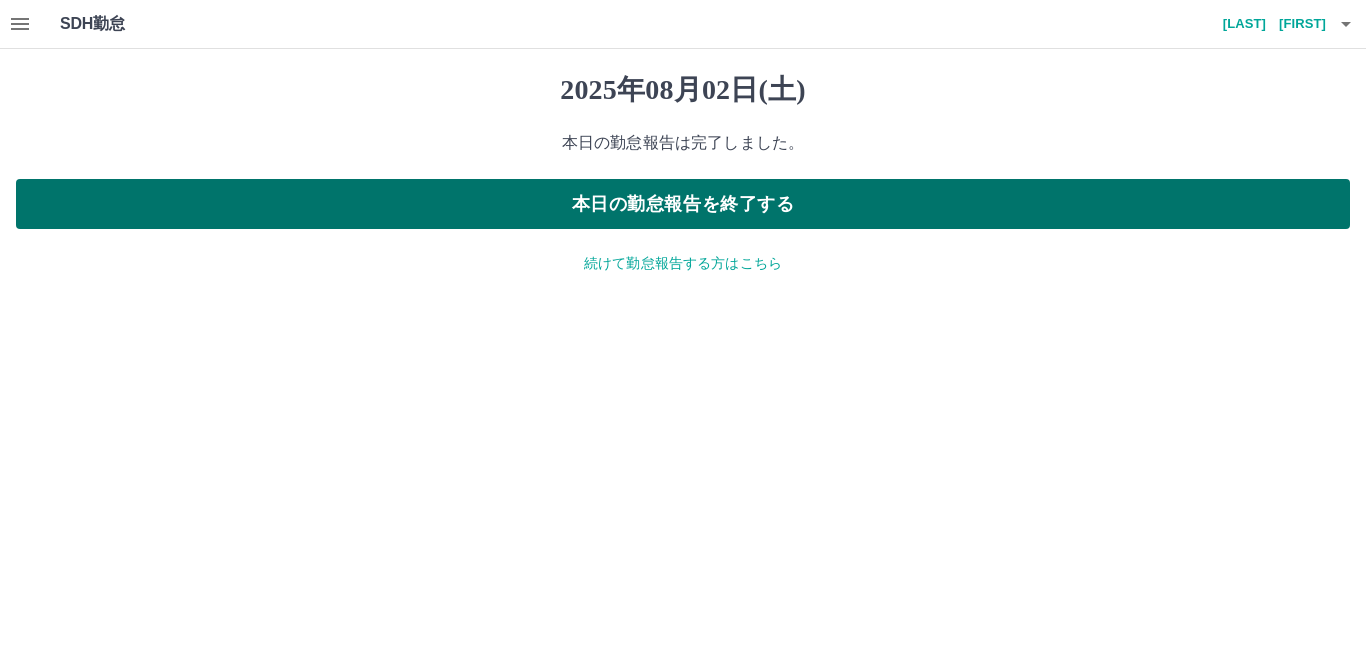 click on "本日の勤怠報告を終了する" at bounding box center [683, 204] 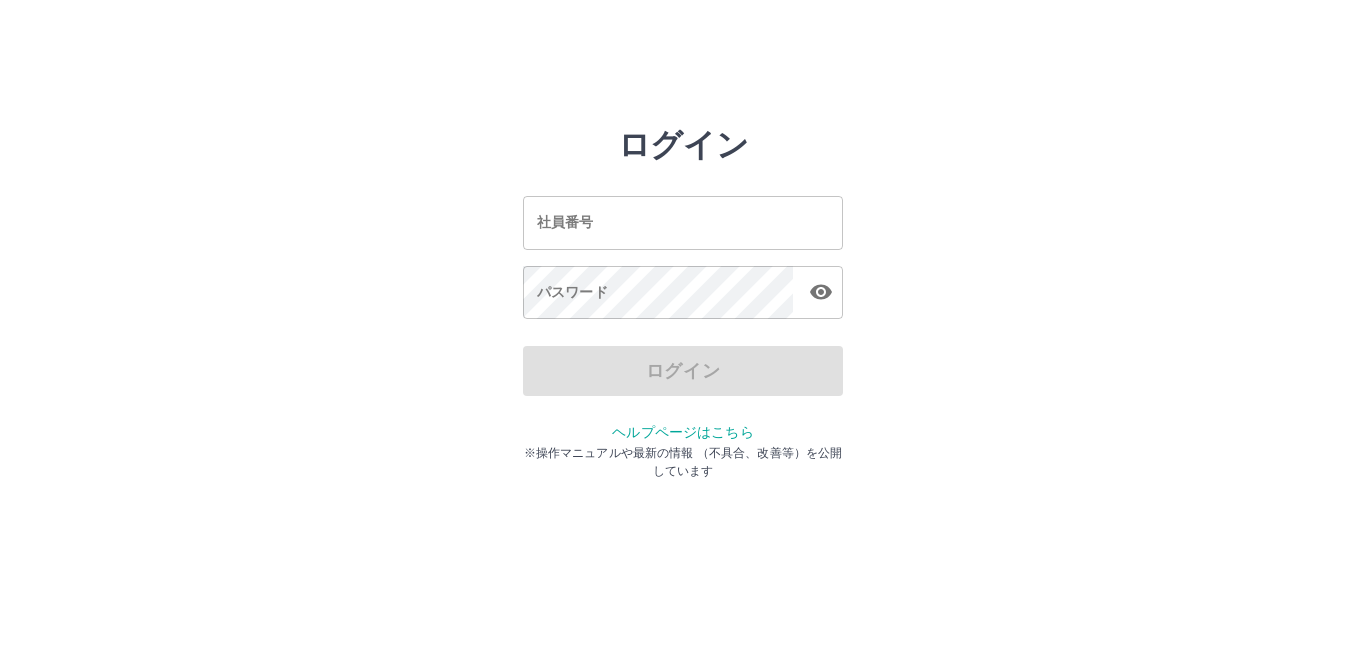 scroll, scrollTop: 0, scrollLeft: 0, axis: both 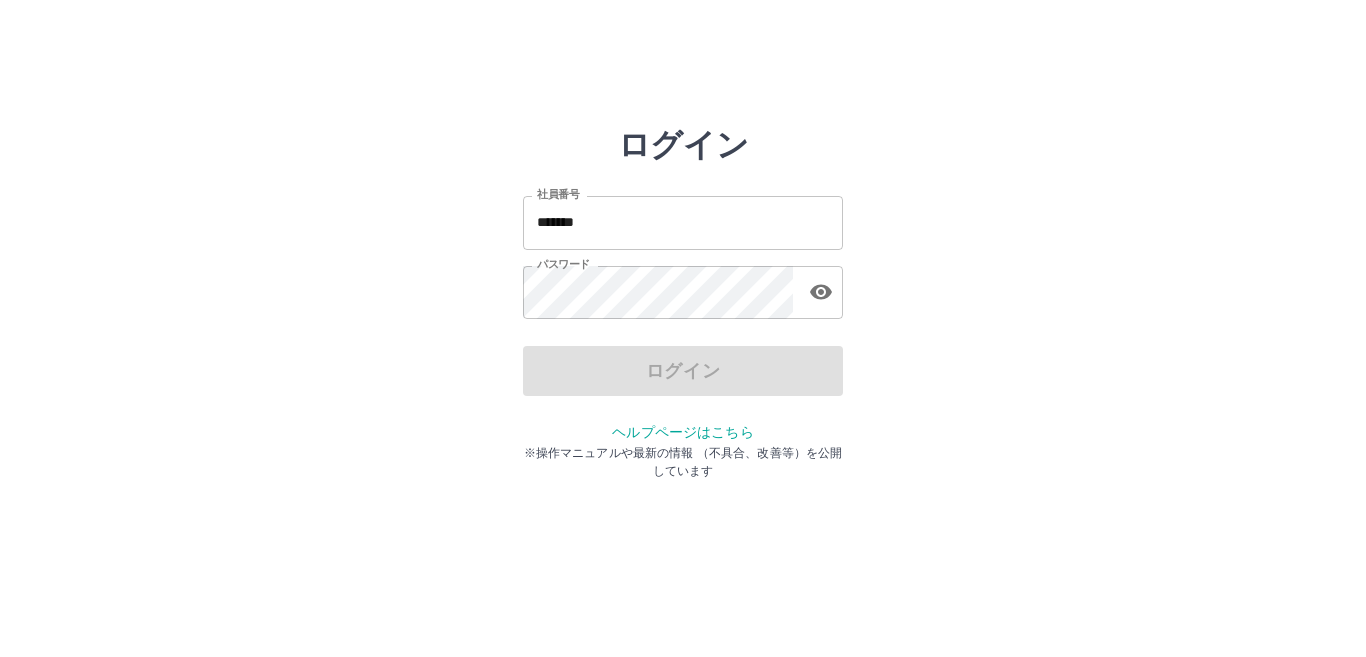 click on "*******" at bounding box center (683, 222) 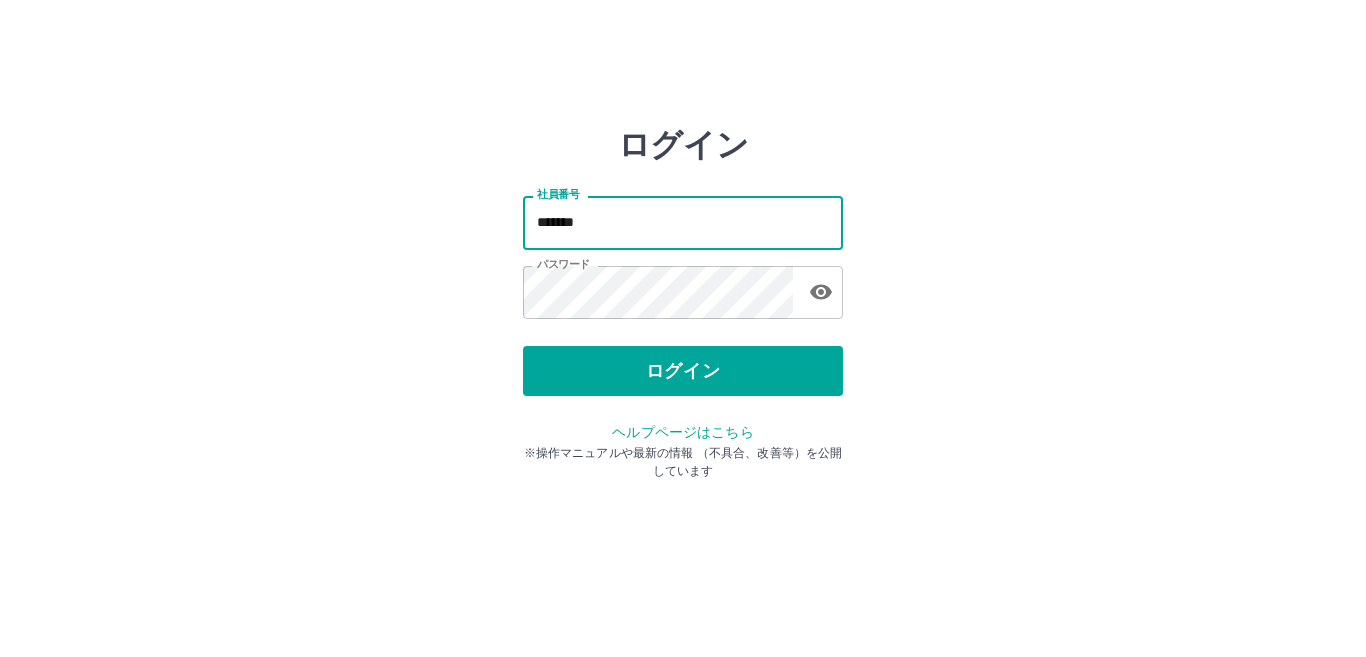 type on "*******" 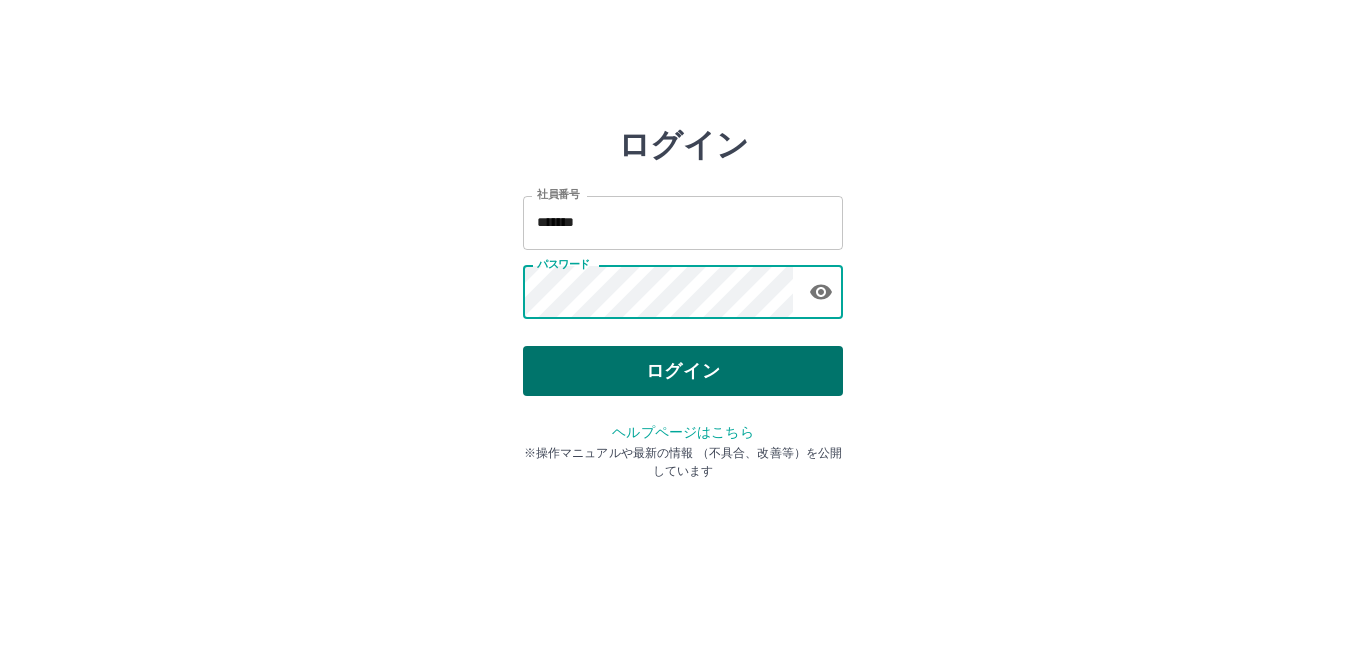 click on "ログイン" at bounding box center (683, 371) 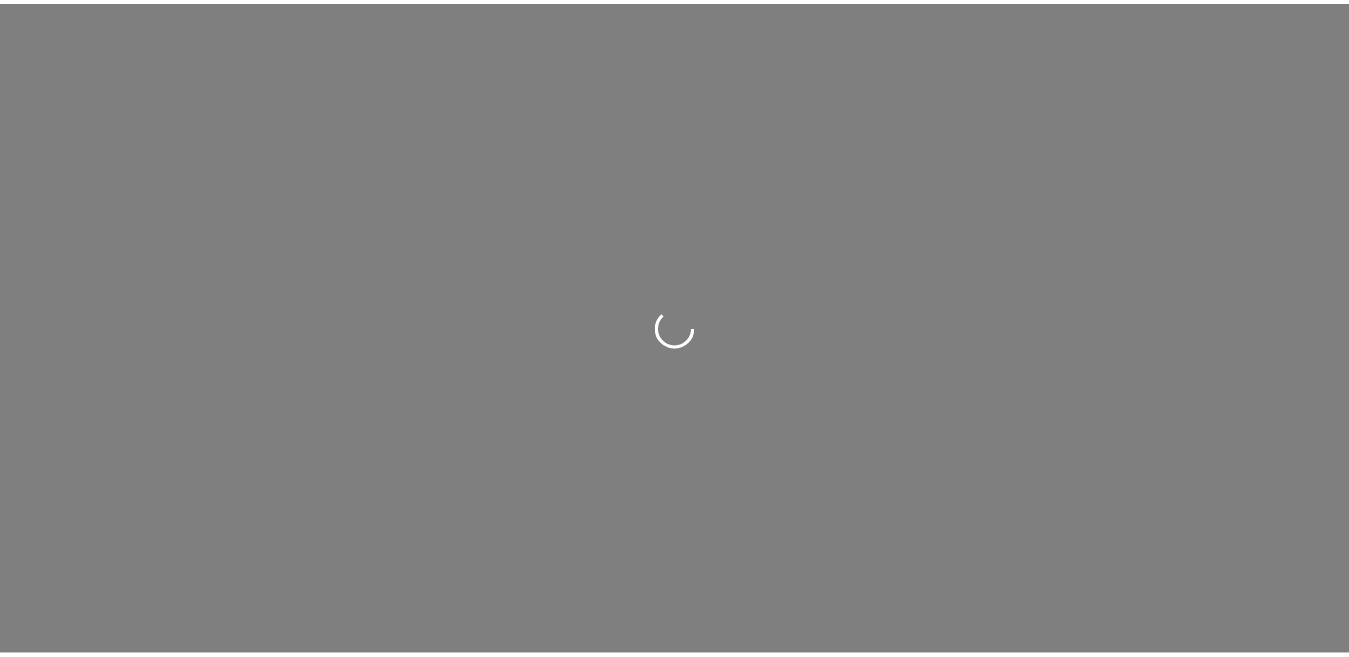 scroll, scrollTop: 0, scrollLeft: 0, axis: both 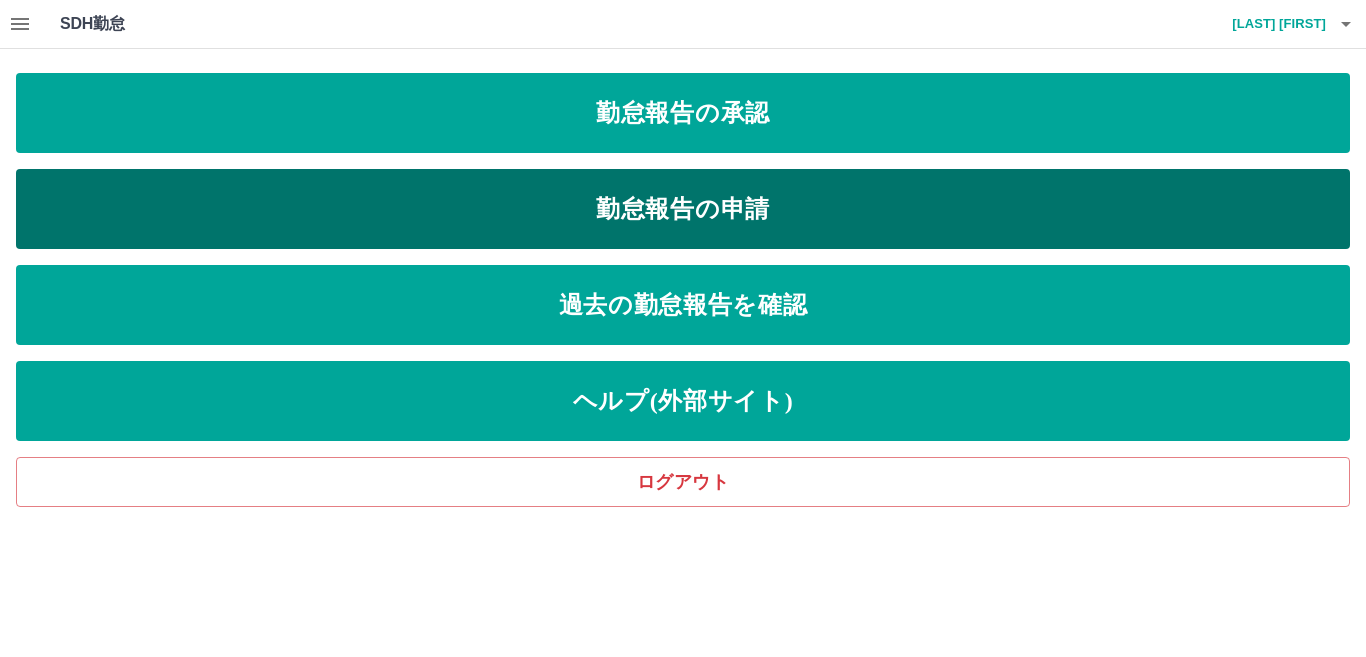 click on "勤怠報告の申請" at bounding box center (683, 209) 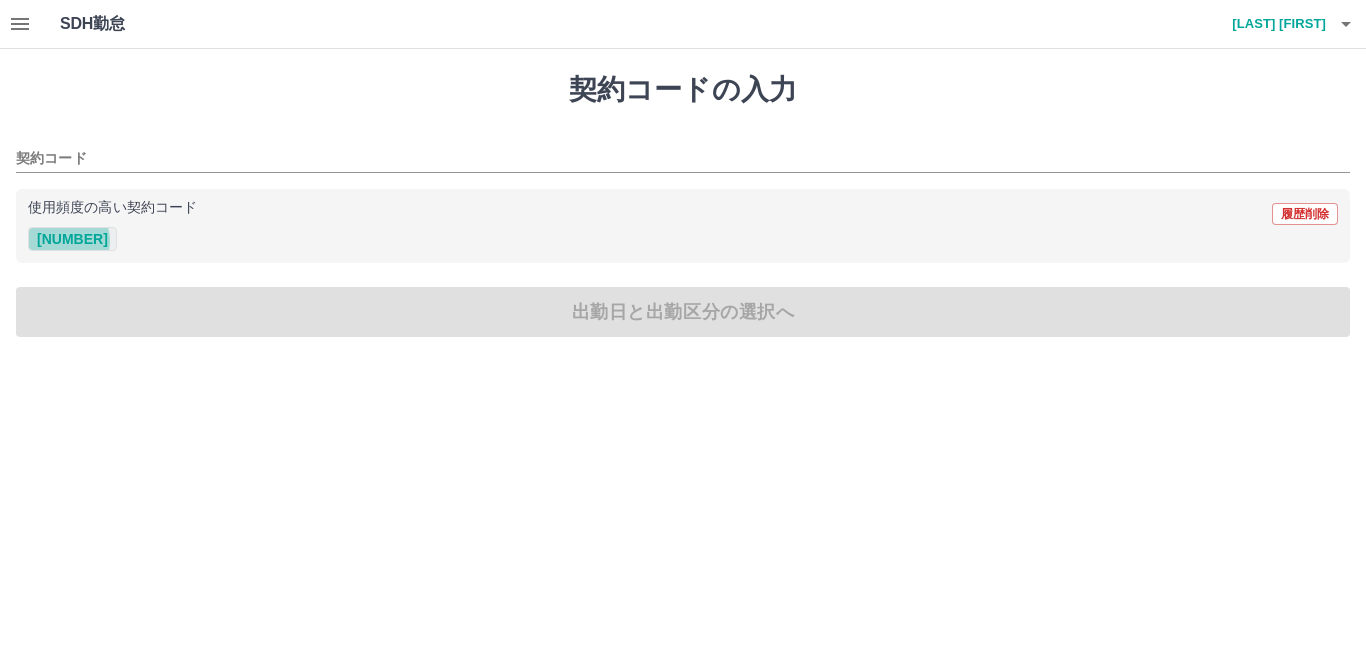 click on "[NUMBER]" at bounding box center [72, 239] 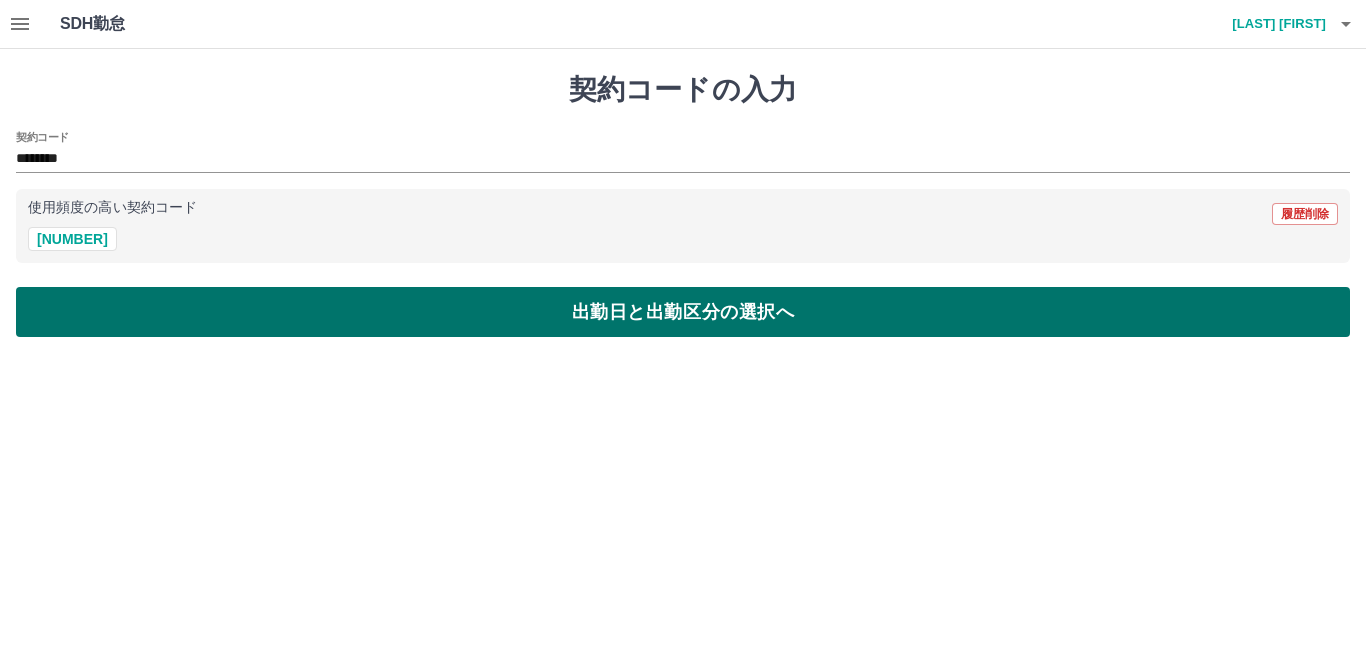 click on "出勤日と出勤区分の選択へ" at bounding box center [683, 312] 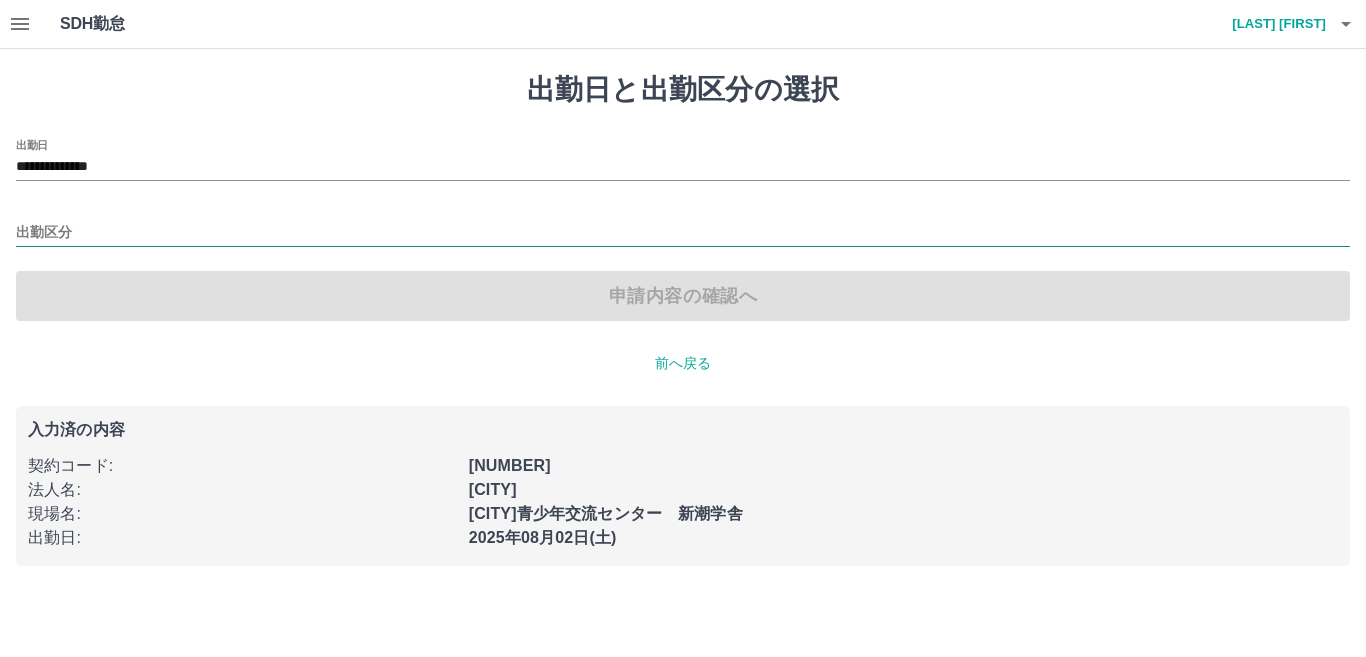click on "出勤区分" at bounding box center (683, 233) 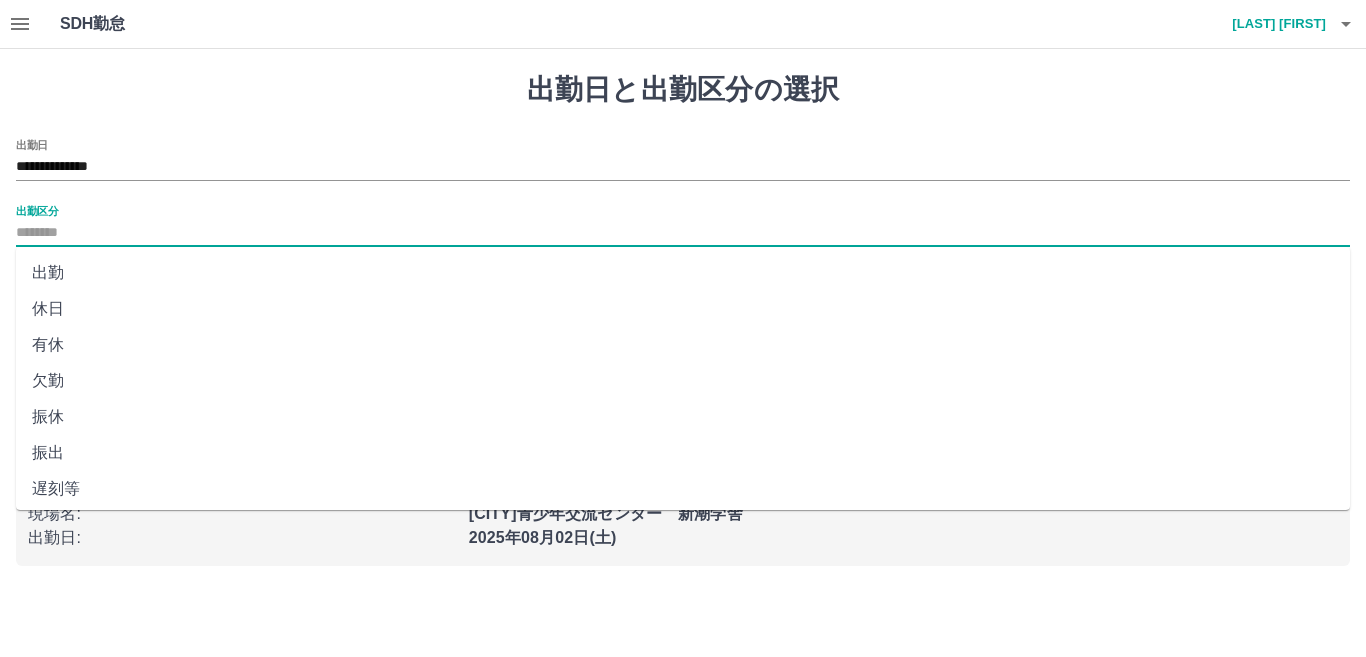 click on "出勤" at bounding box center [683, 273] 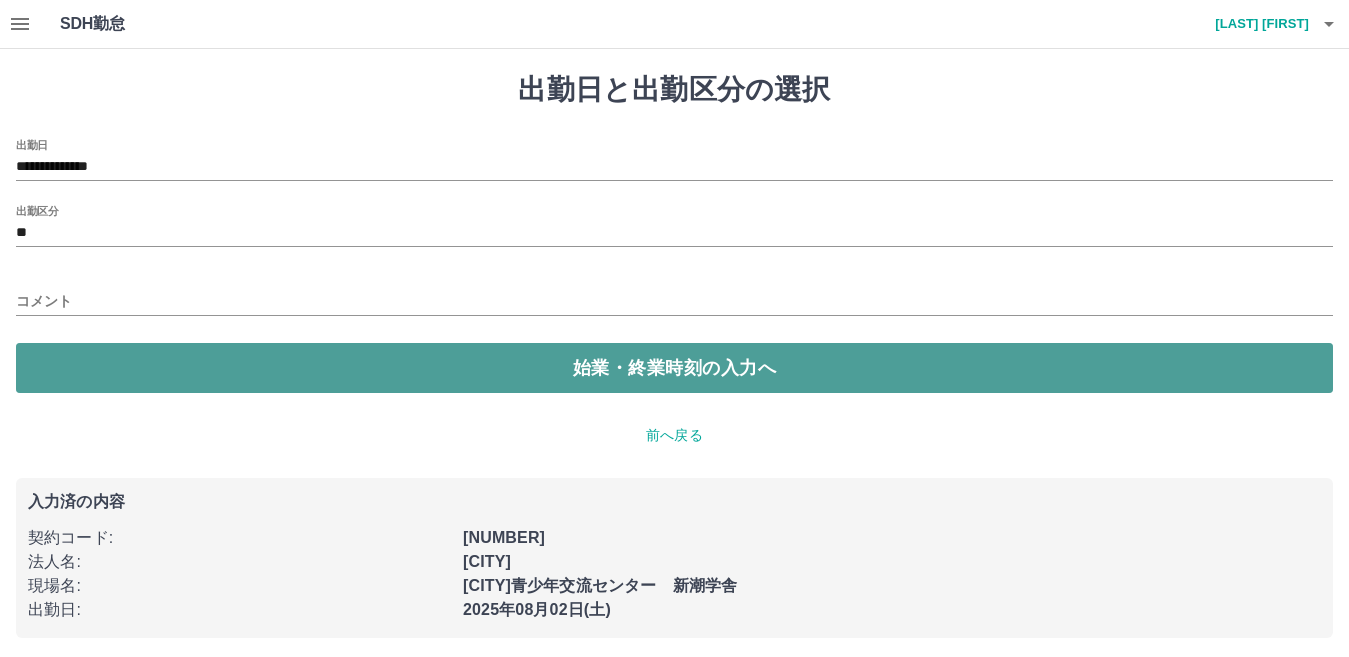 click on "始業・終業時刻の入力へ" at bounding box center (674, 368) 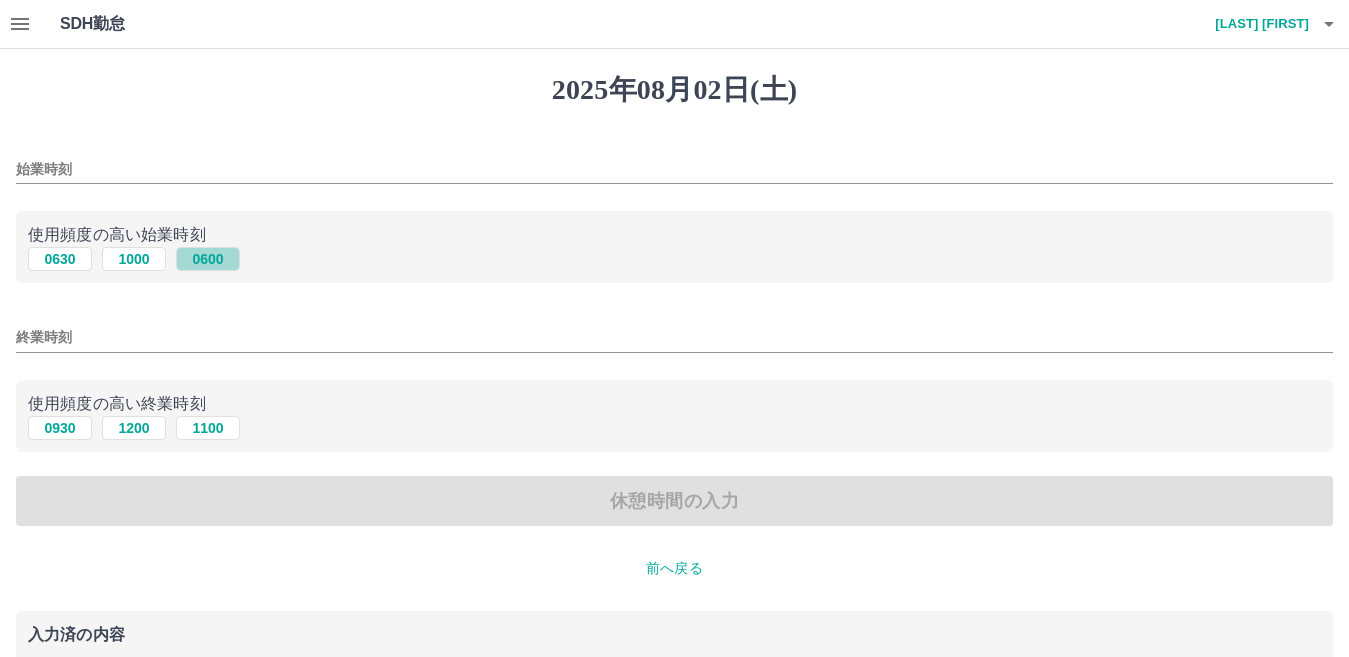click on "0600" at bounding box center [208, 259] 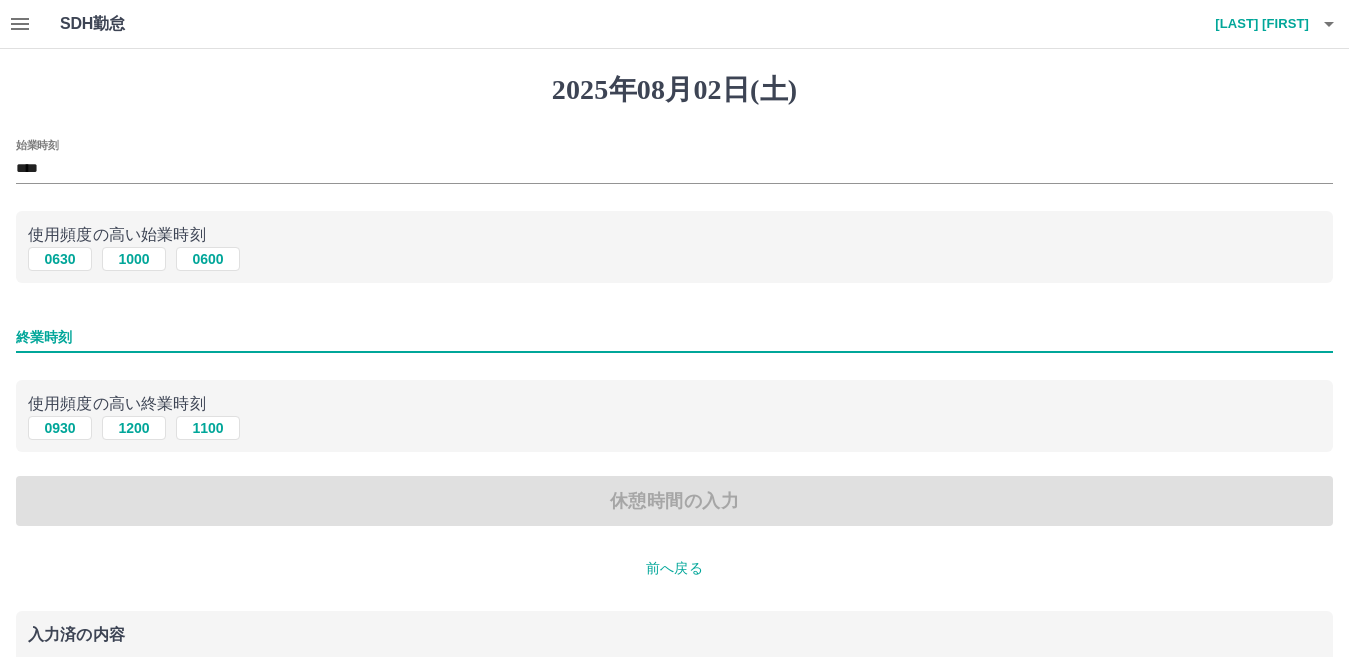 click on "終業時刻" at bounding box center [674, 337] 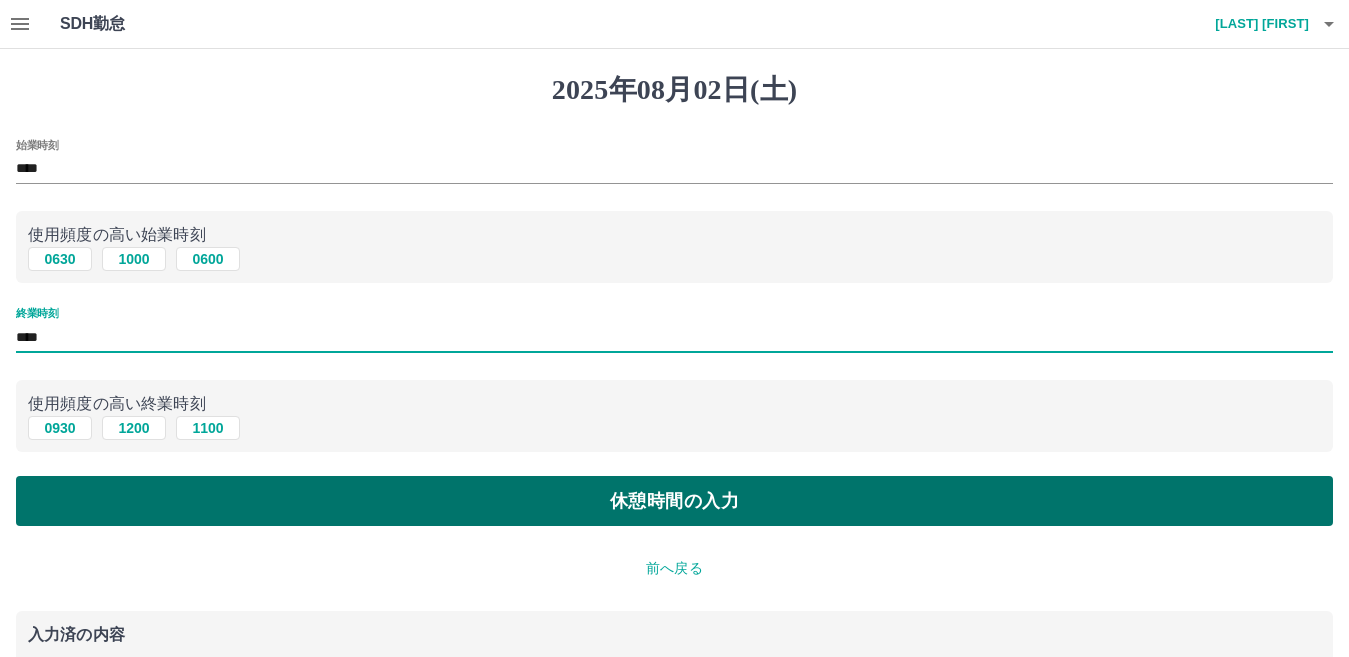 click on "休憩時間の入力" at bounding box center [674, 501] 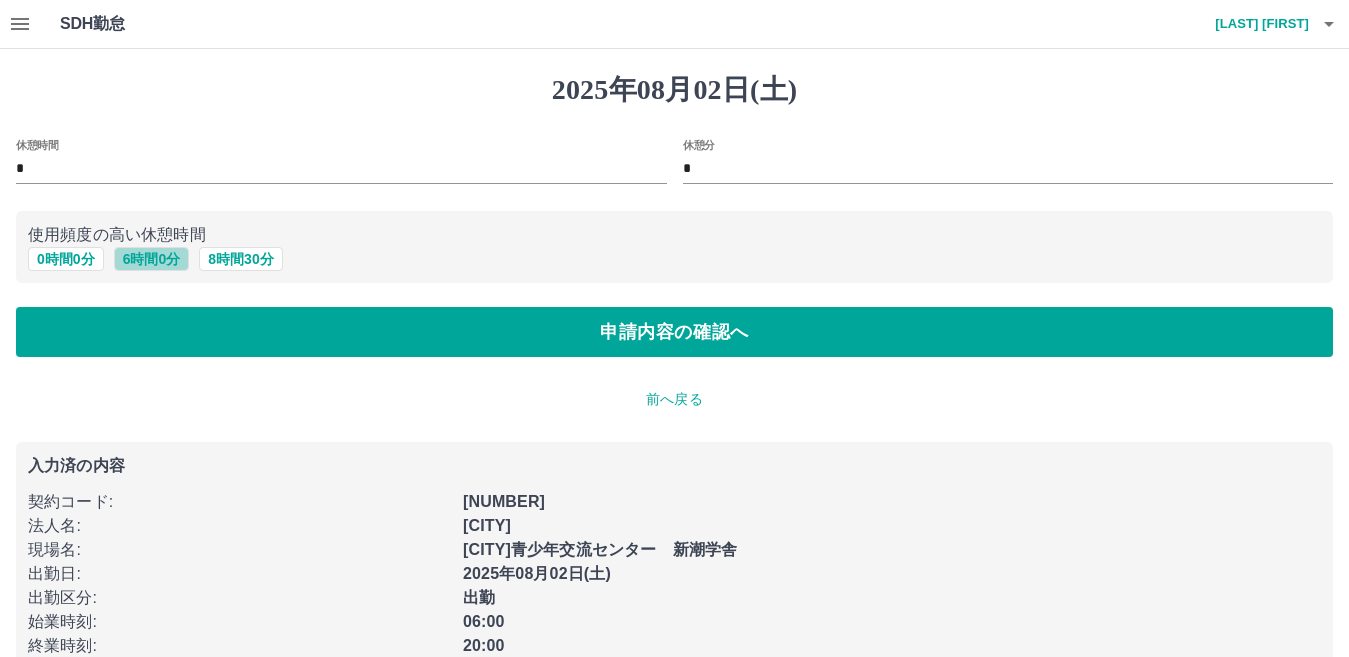 click on "6 時間 0 分" at bounding box center [152, 259] 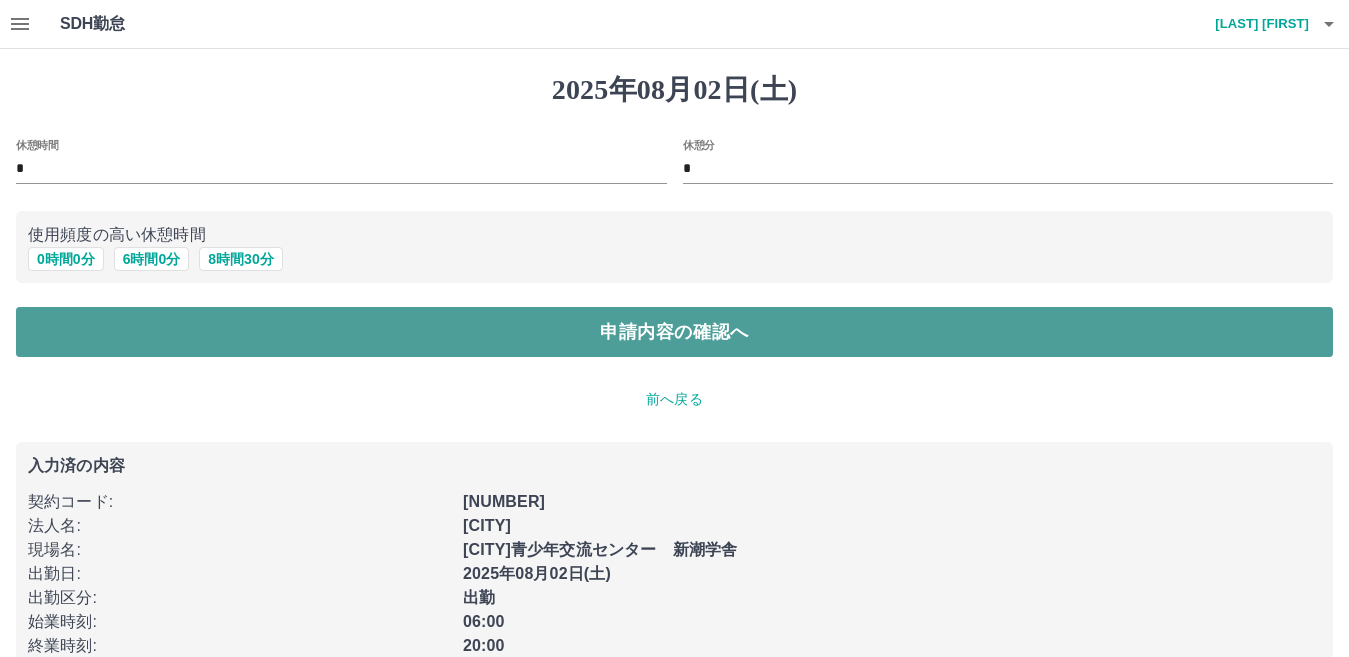 click on "申請内容の確認へ" at bounding box center (674, 332) 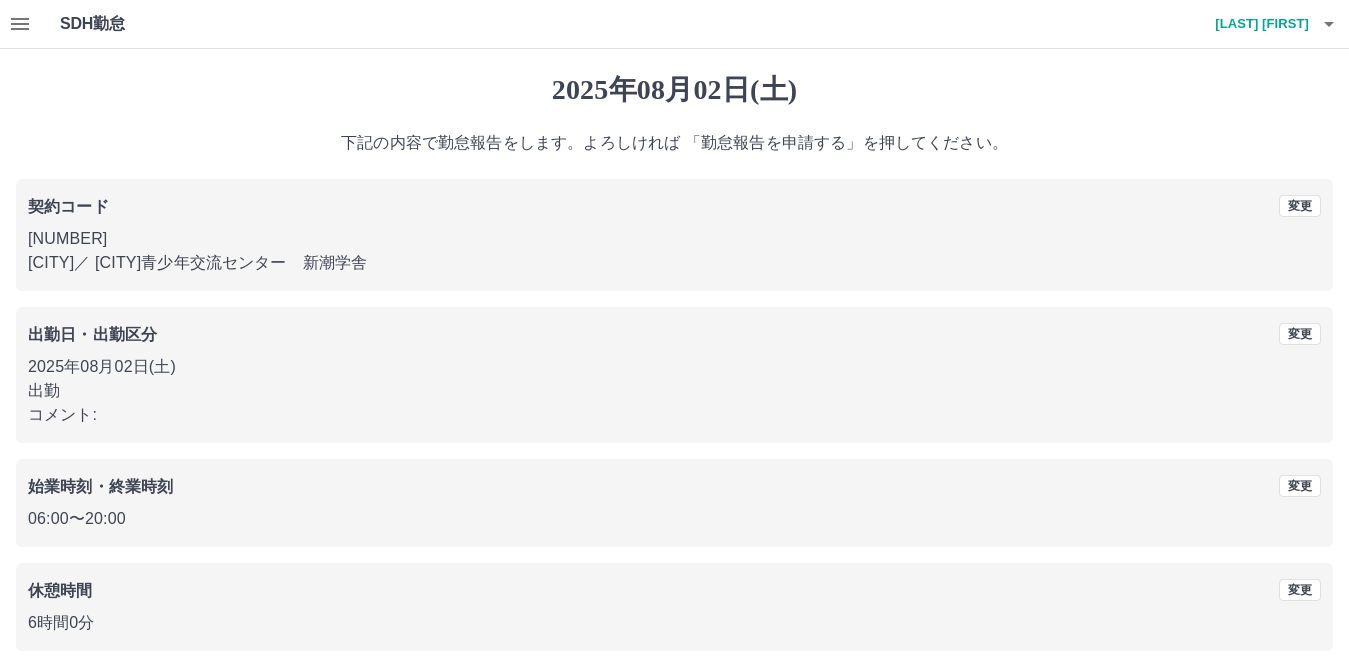 scroll, scrollTop: 92, scrollLeft: 0, axis: vertical 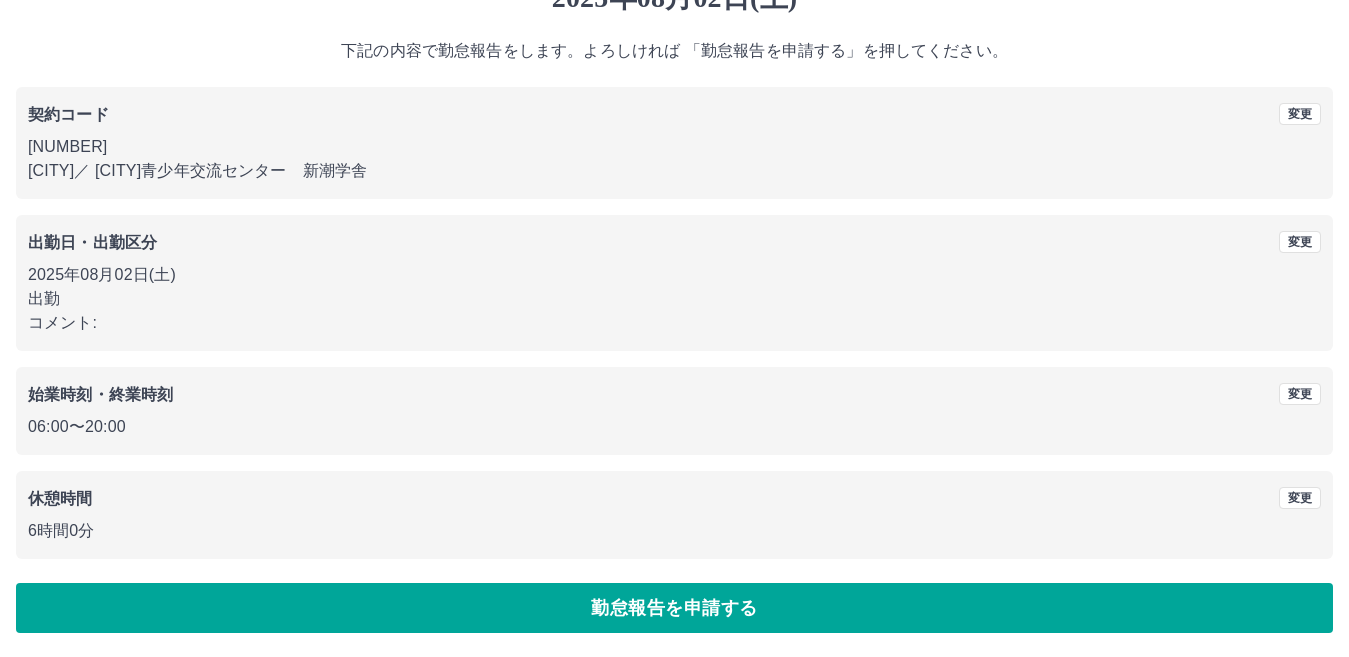 click on "勤怠報告を申請する" at bounding box center (674, 608) 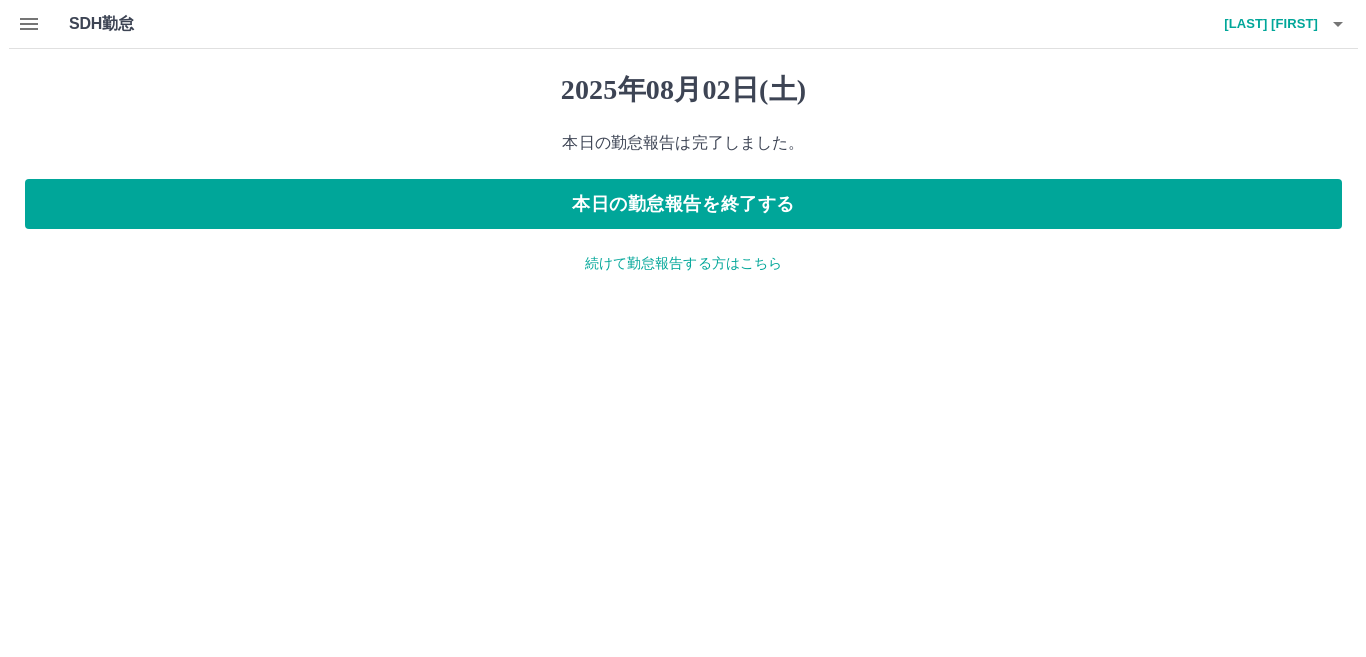 scroll, scrollTop: 0, scrollLeft: 0, axis: both 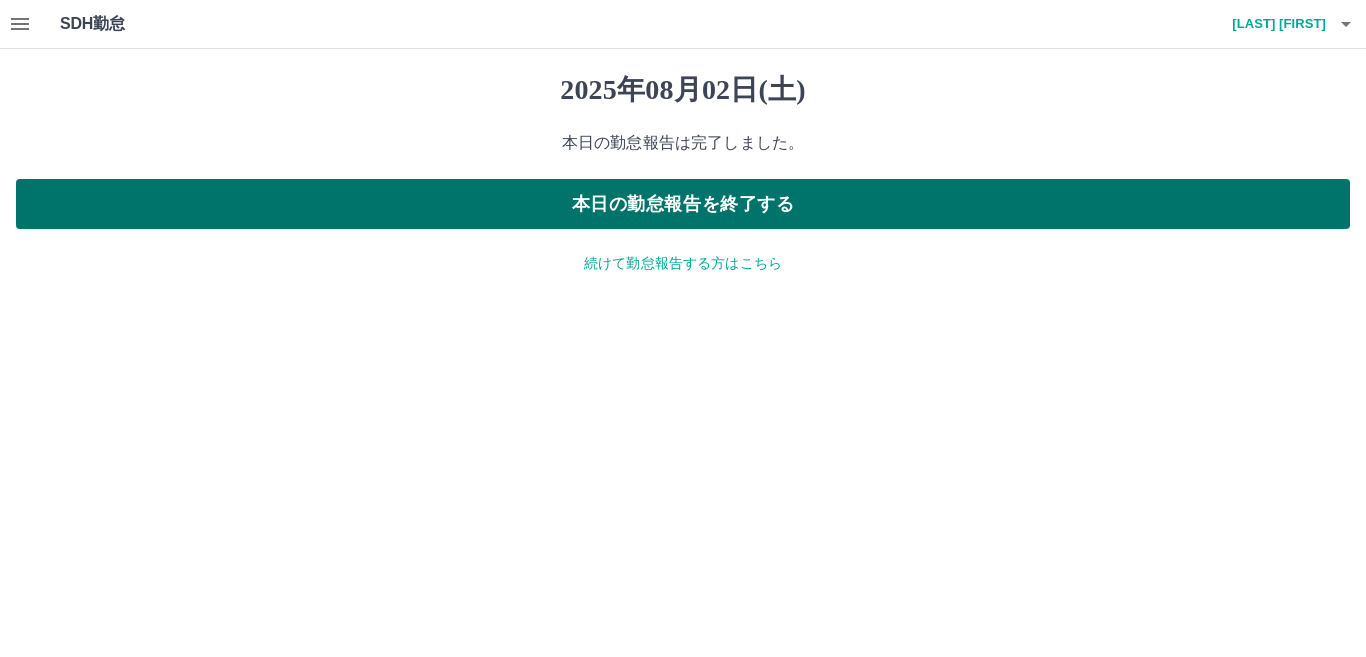 click on "本日の勤怠報告を終了する" at bounding box center (683, 204) 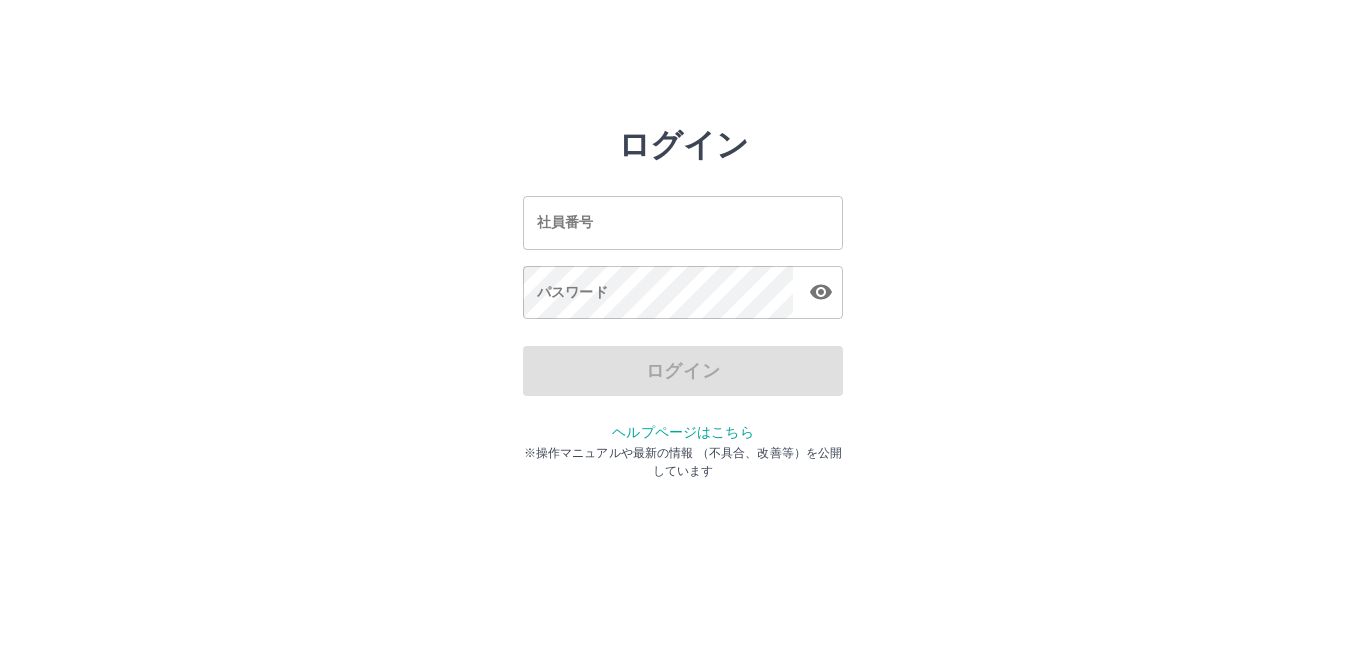 scroll, scrollTop: 0, scrollLeft: 0, axis: both 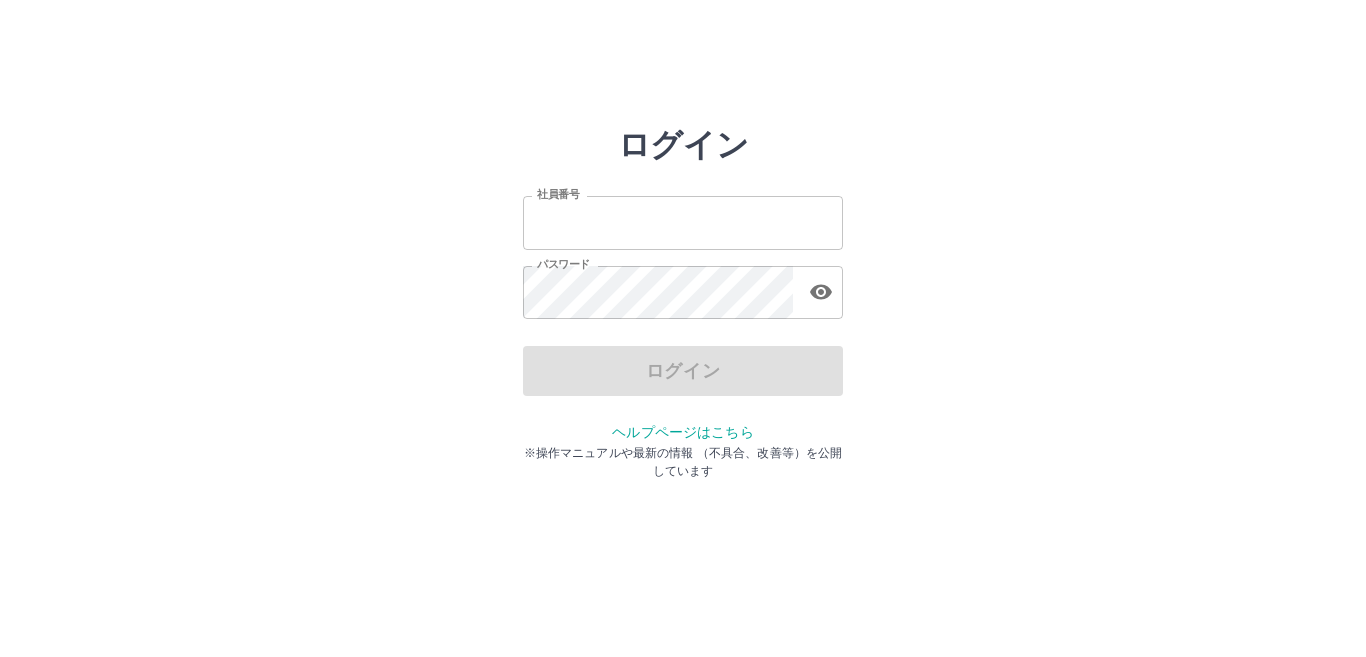type on "*******" 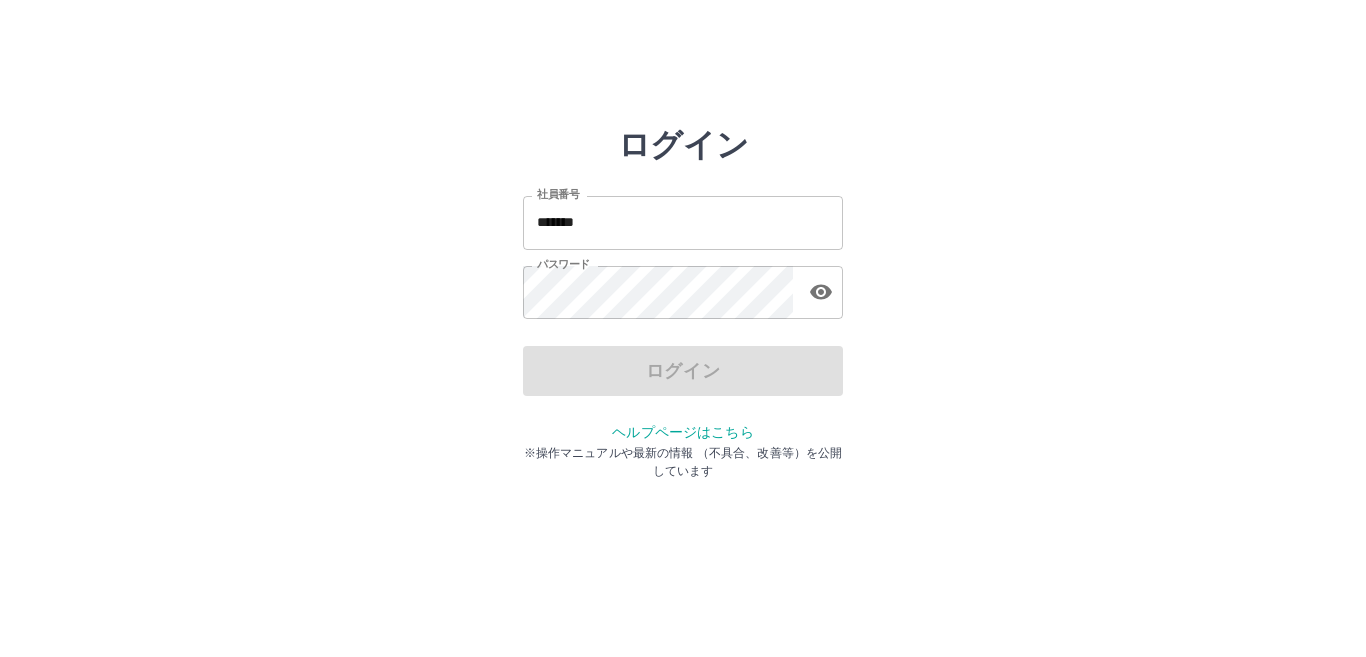 click on "*******" at bounding box center [683, 222] 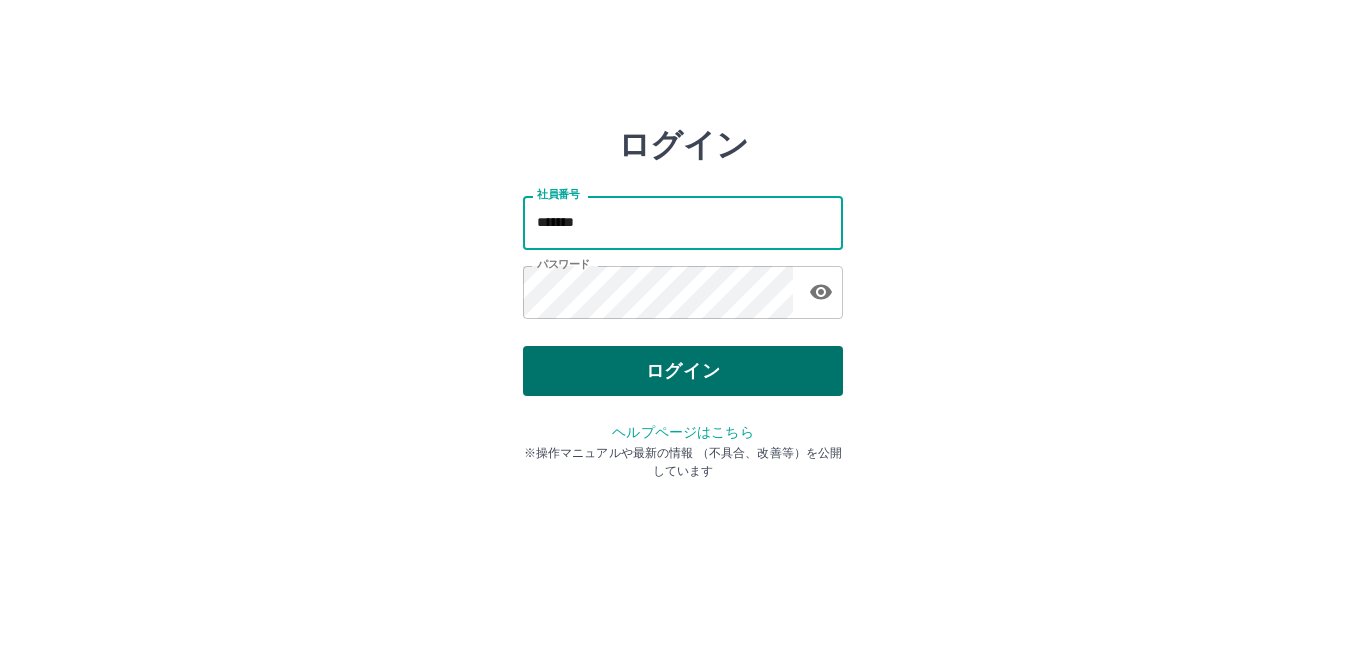 click on "ログイン" at bounding box center [683, 371] 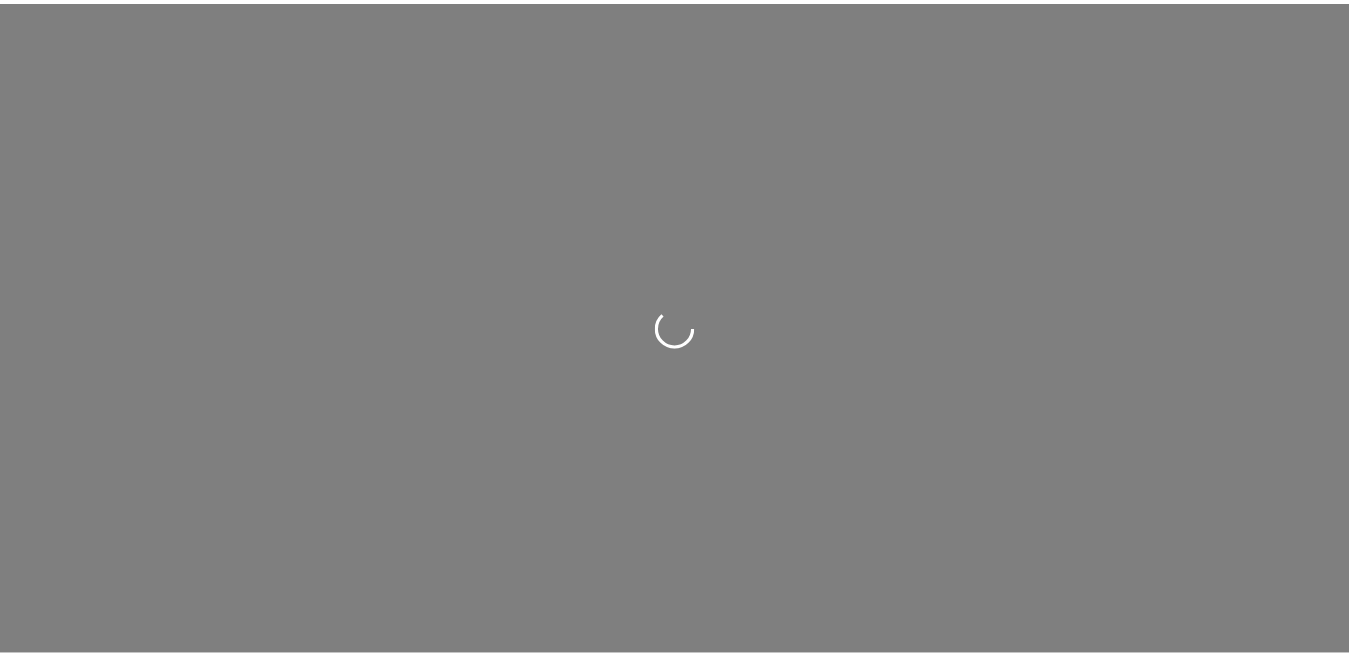 scroll, scrollTop: 0, scrollLeft: 0, axis: both 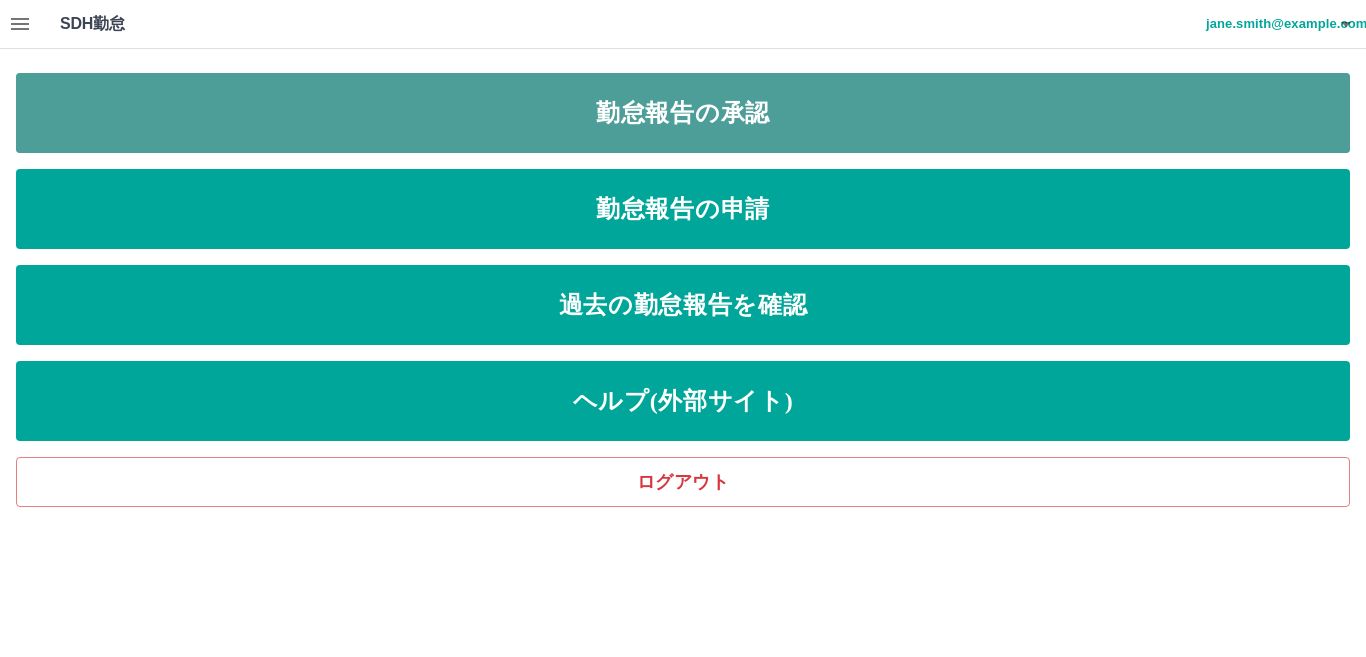 click on "勤怠報告の承認" at bounding box center [683, 113] 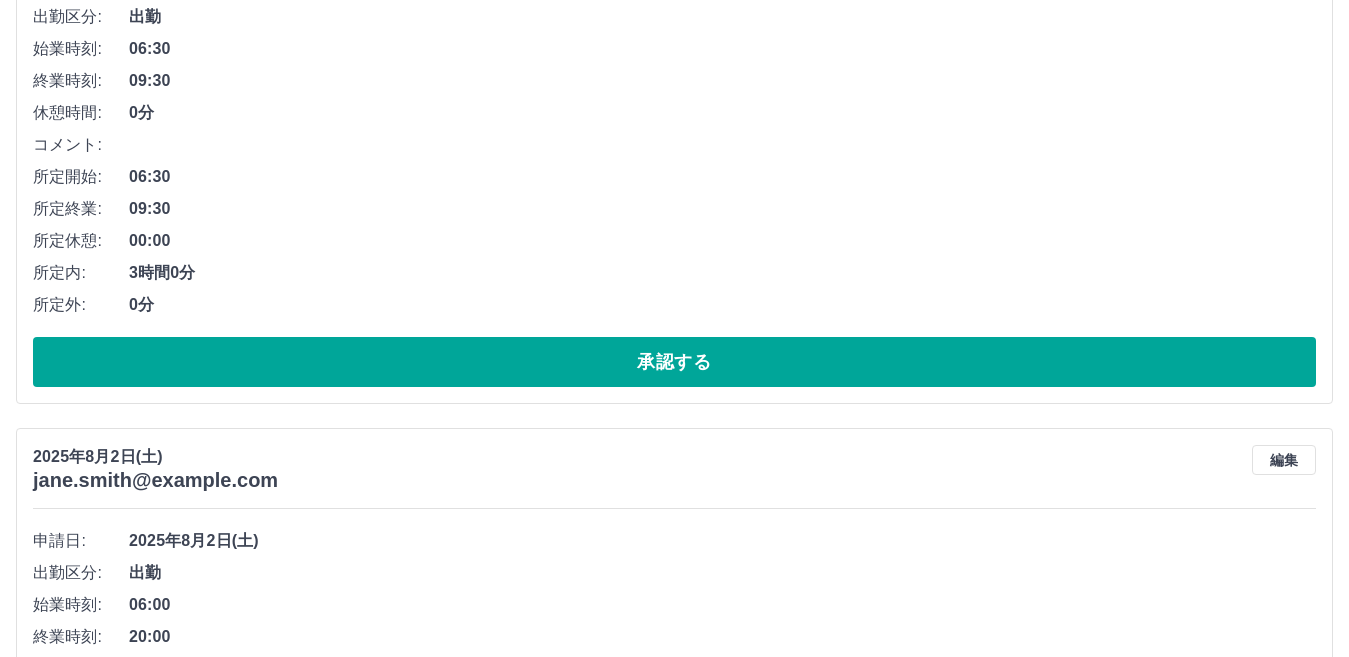 scroll, scrollTop: 400, scrollLeft: 0, axis: vertical 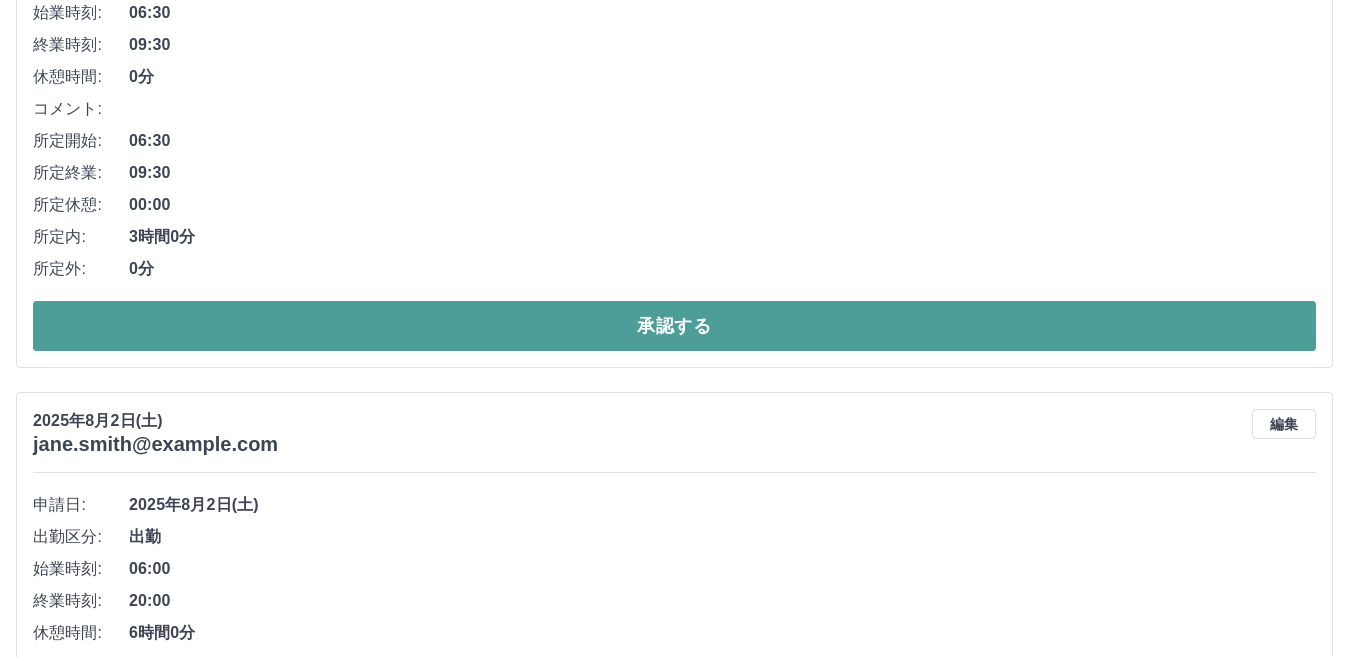 click on "承認する" at bounding box center [674, 326] 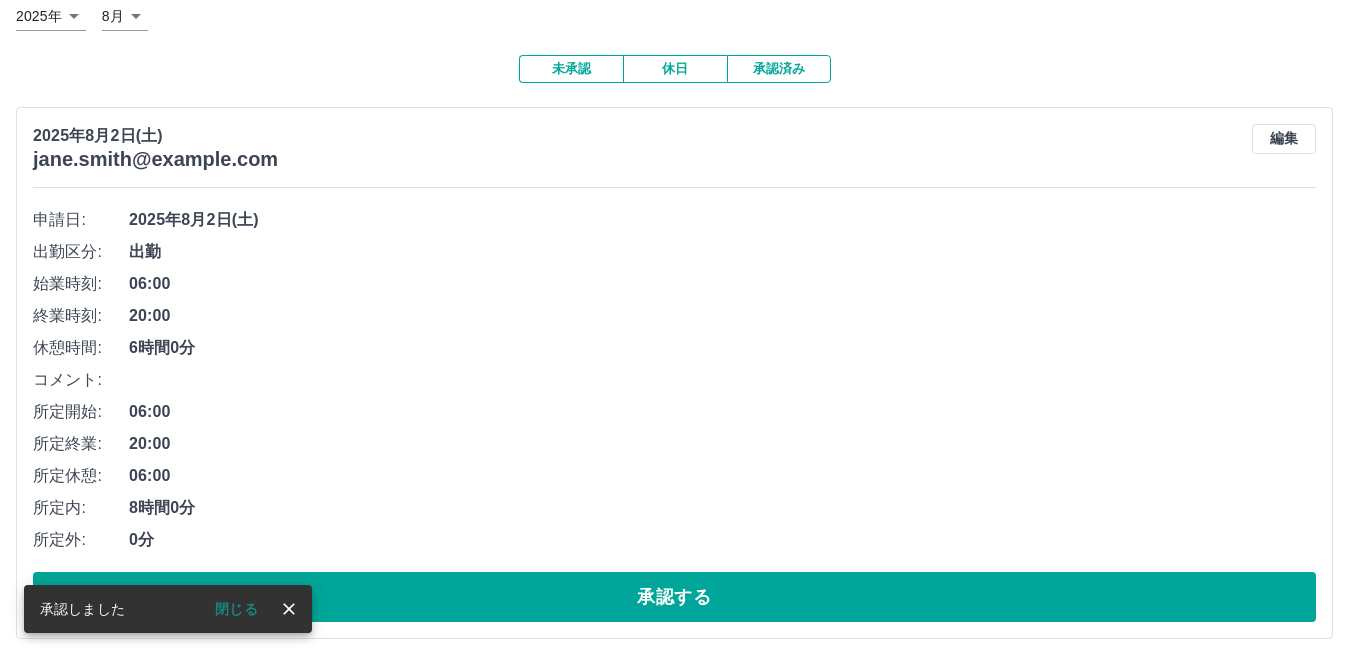 scroll, scrollTop: 137, scrollLeft: 0, axis: vertical 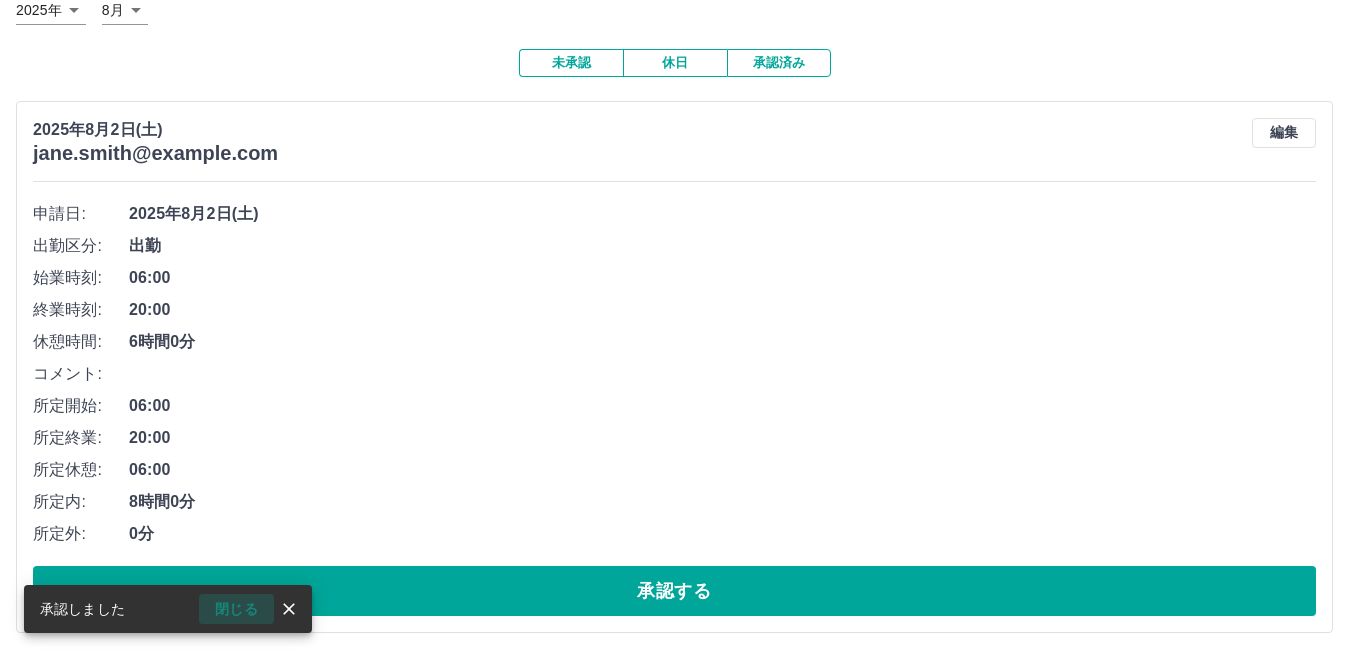 click on "閉じる" at bounding box center [236, 609] 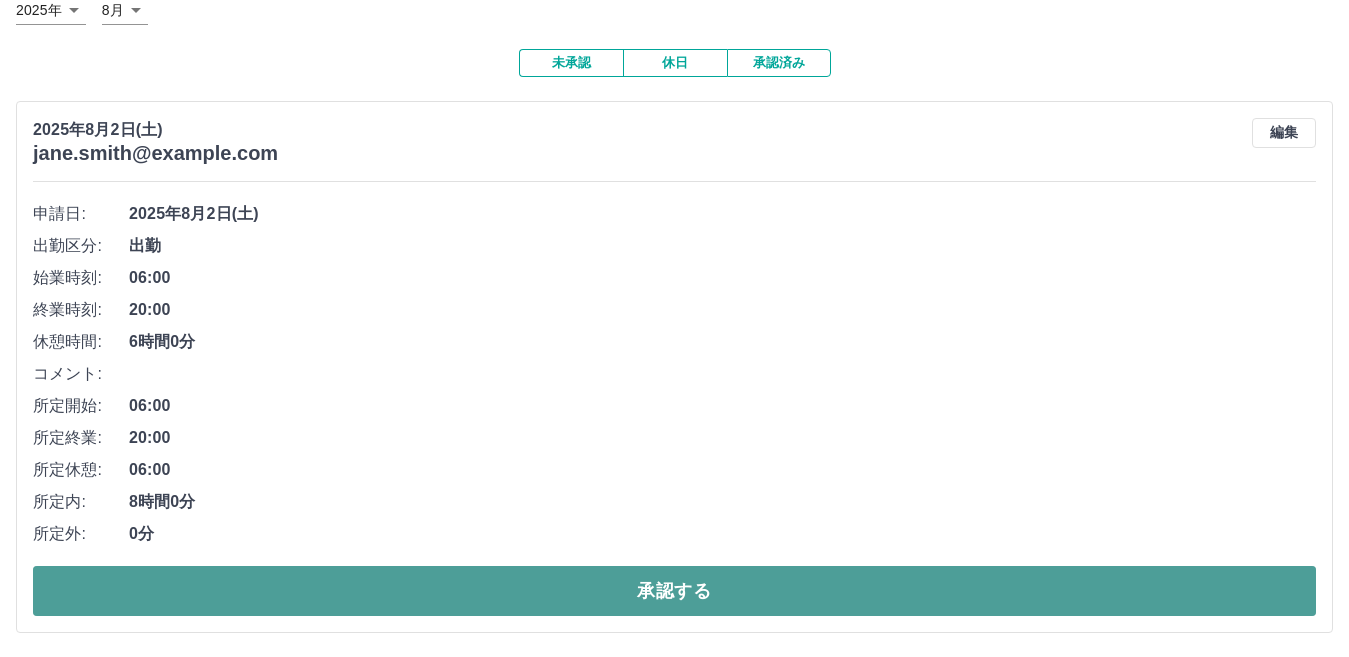 click on "承認する" at bounding box center (674, 591) 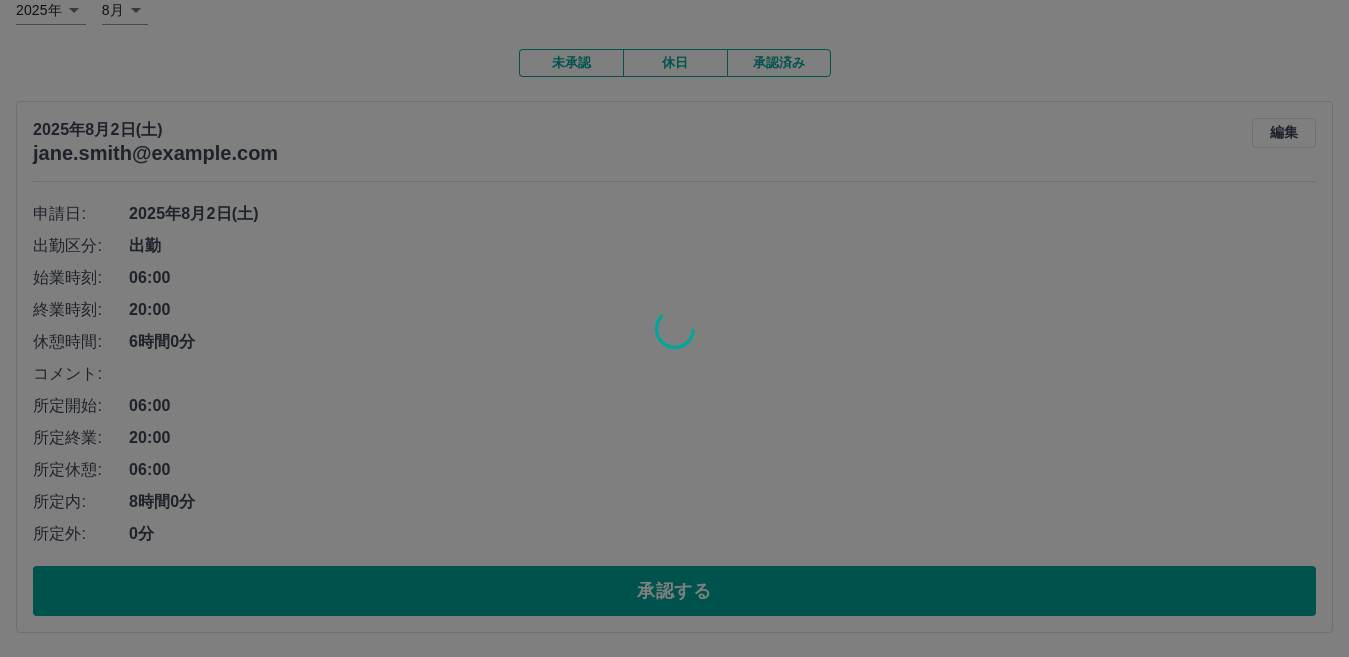 scroll, scrollTop: 0, scrollLeft: 0, axis: both 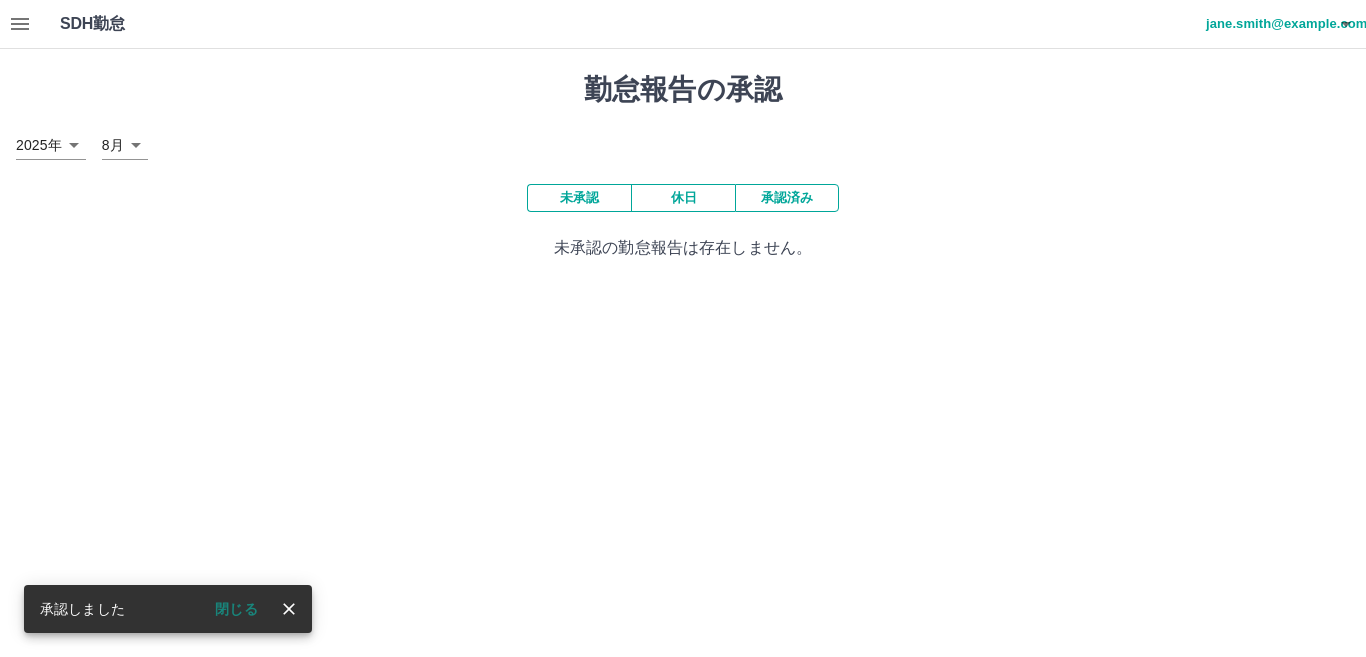 drag, startPoint x: 239, startPoint y: 608, endPoint x: 239, endPoint y: 619, distance: 11 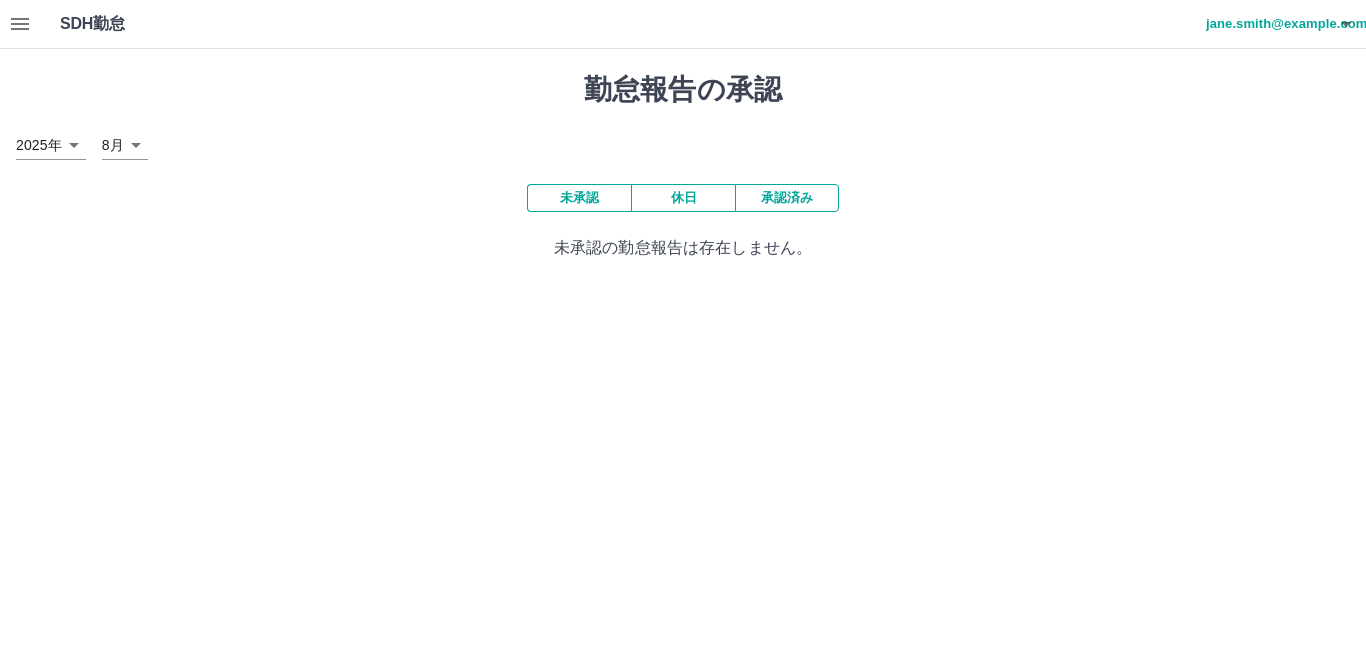 click on "承認済み" at bounding box center [787, 198] 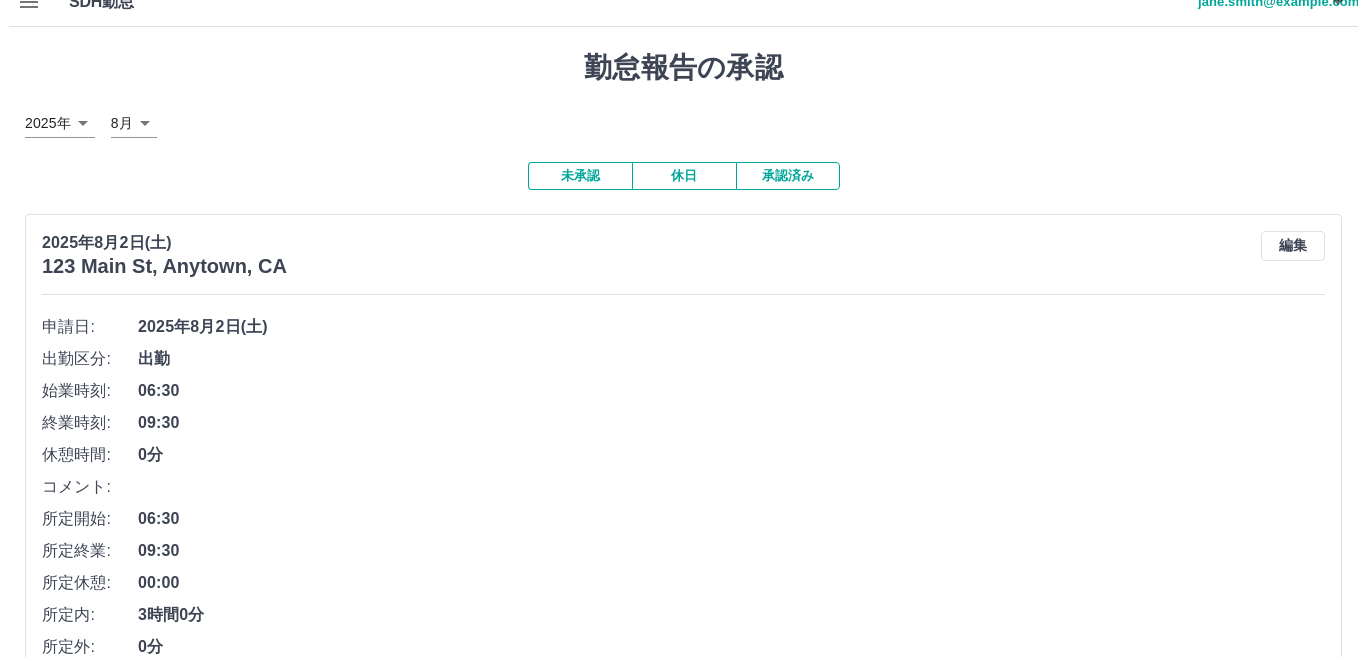scroll, scrollTop: 0, scrollLeft: 0, axis: both 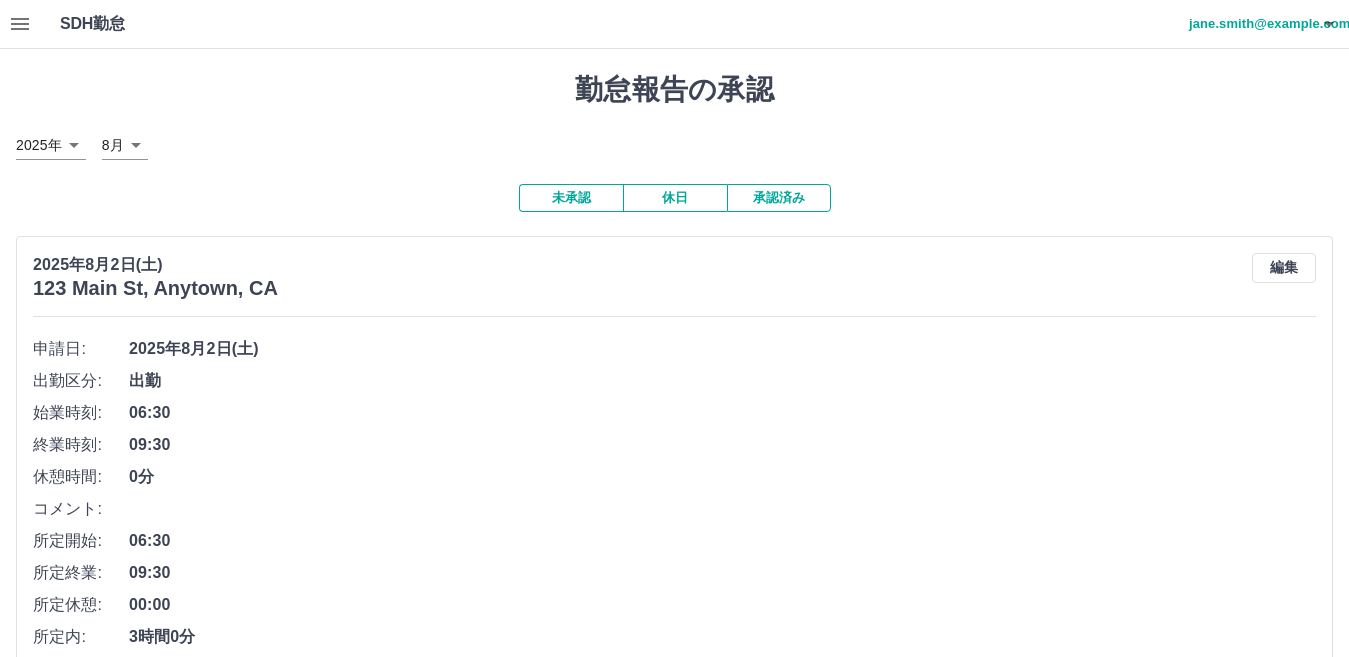 click 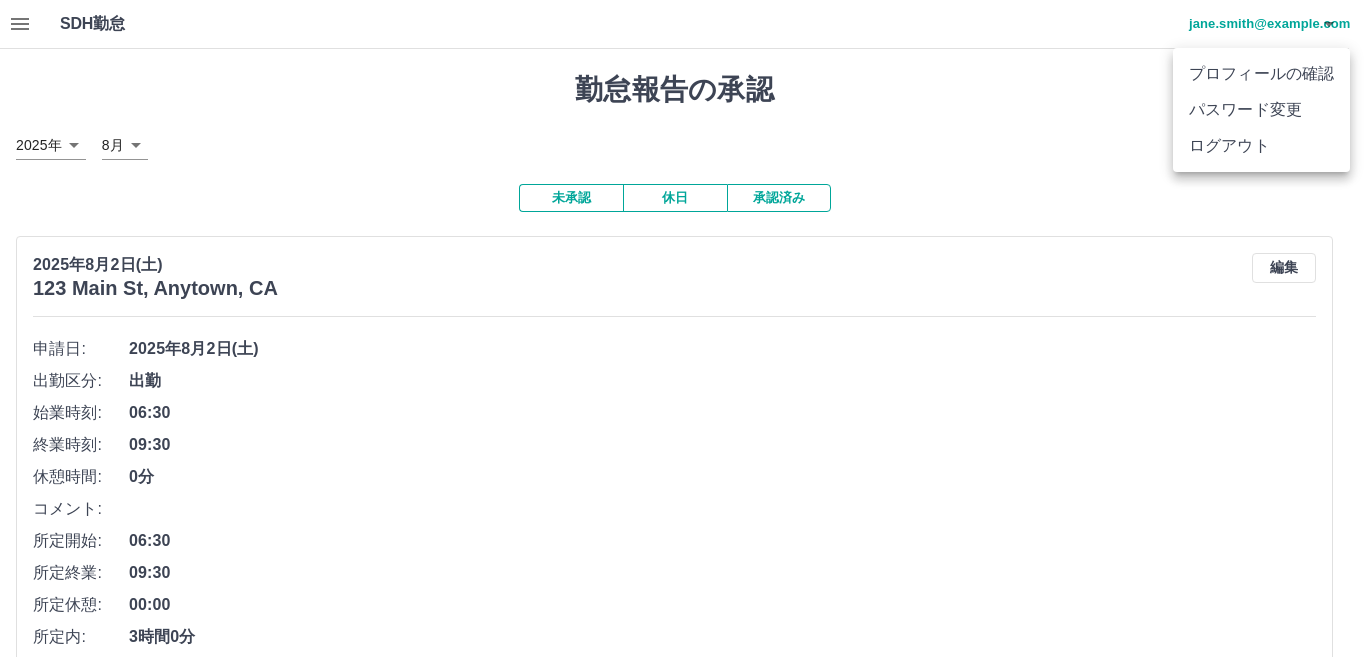 click on "ログアウト" at bounding box center (1261, 146) 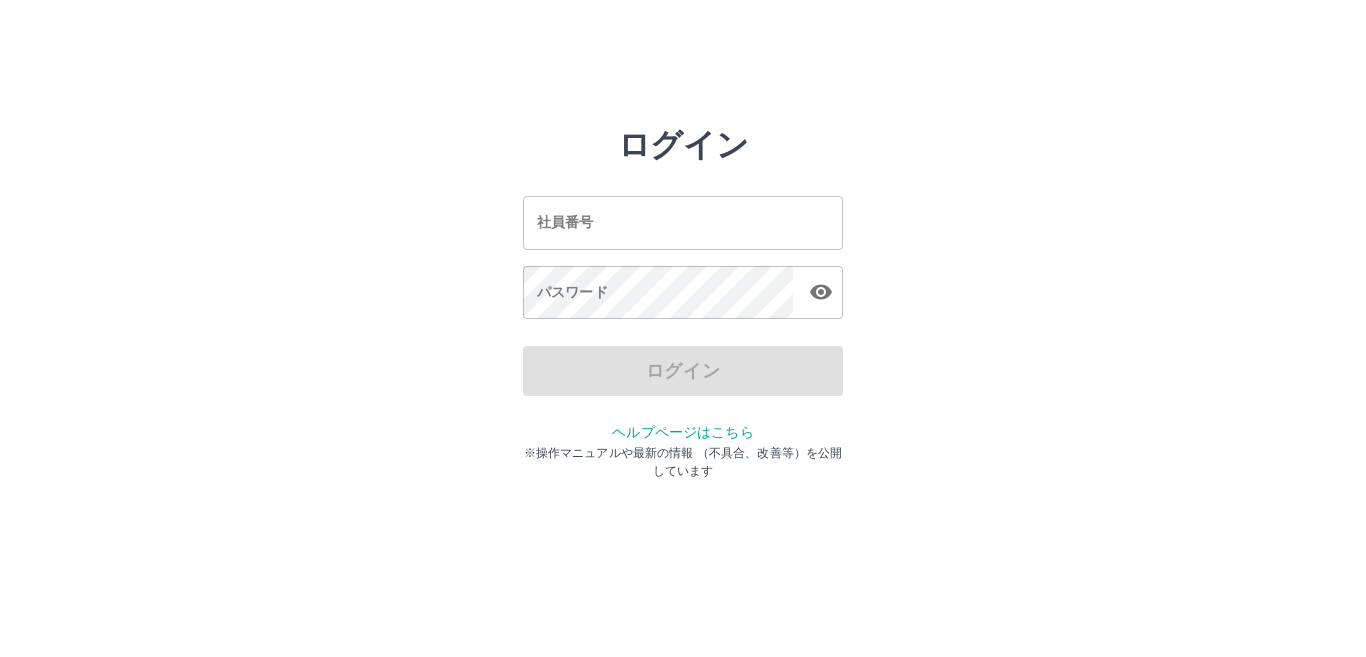 scroll, scrollTop: 0, scrollLeft: 0, axis: both 